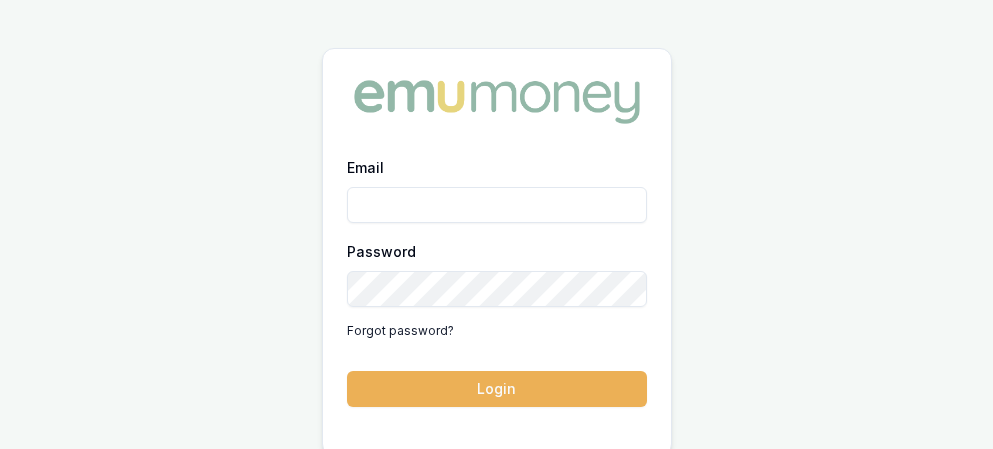 scroll, scrollTop: 0, scrollLeft: 0, axis: both 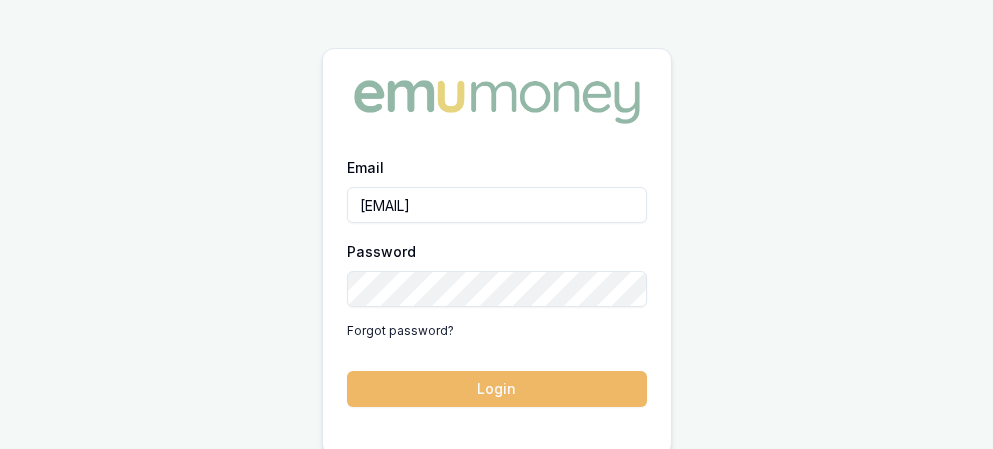 click on "Login" at bounding box center (497, 389) 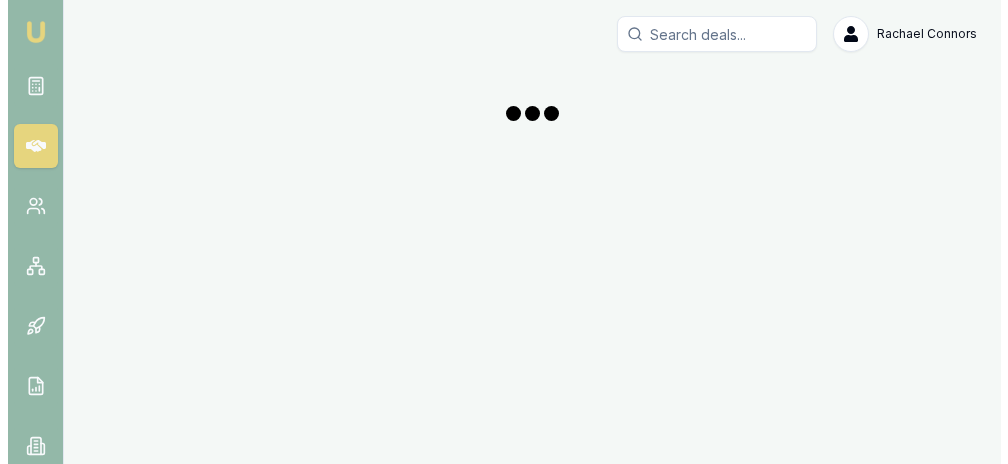 scroll, scrollTop: 0, scrollLeft: 0, axis: both 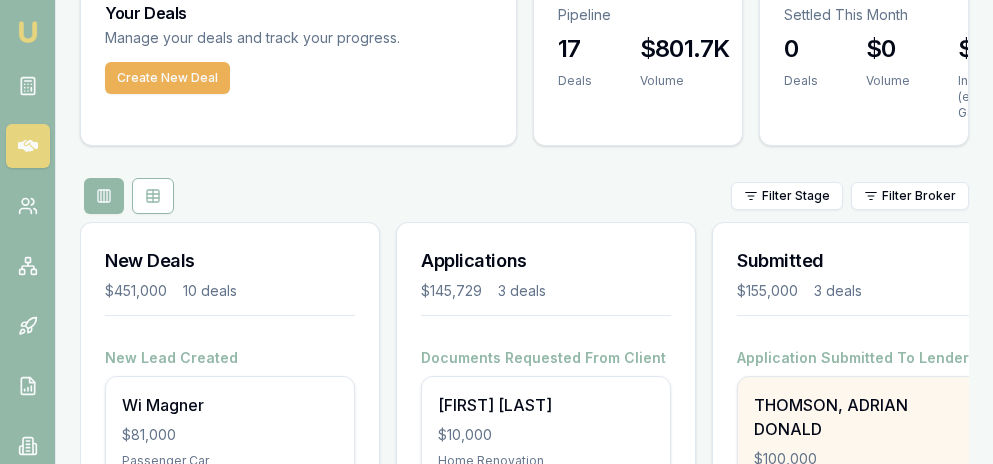 click on "THOMSON, ADRIAN DONALD" at bounding box center (862, 417) 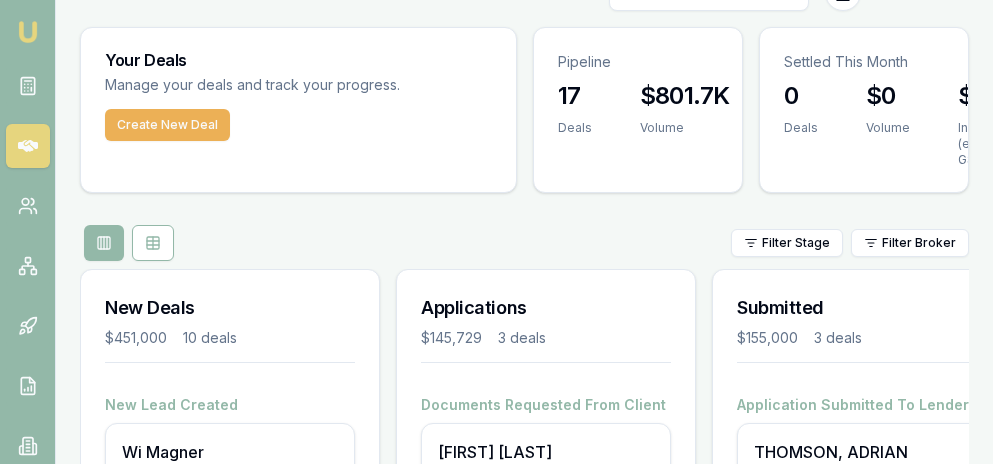 scroll, scrollTop: 0, scrollLeft: 0, axis: both 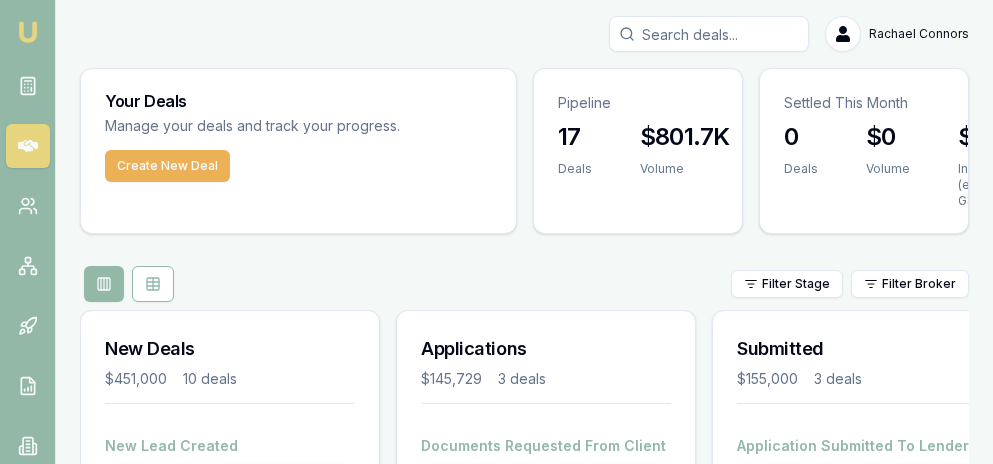 click at bounding box center (28, 32) 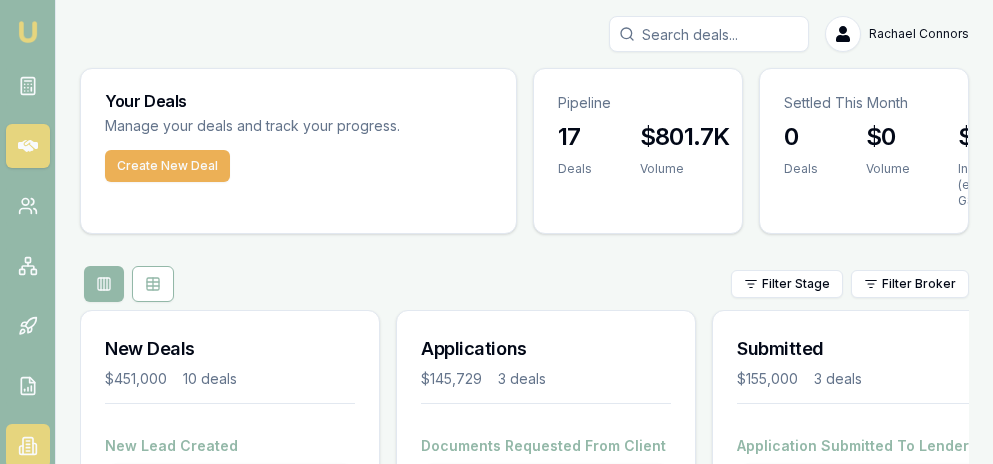 click 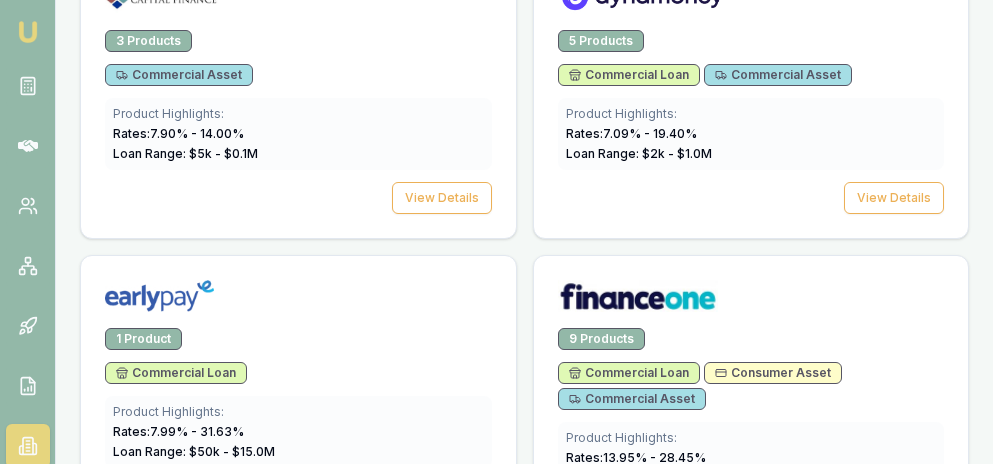 scroll, scrollTop: 2366, scrollLeft: 0, axis: vertical 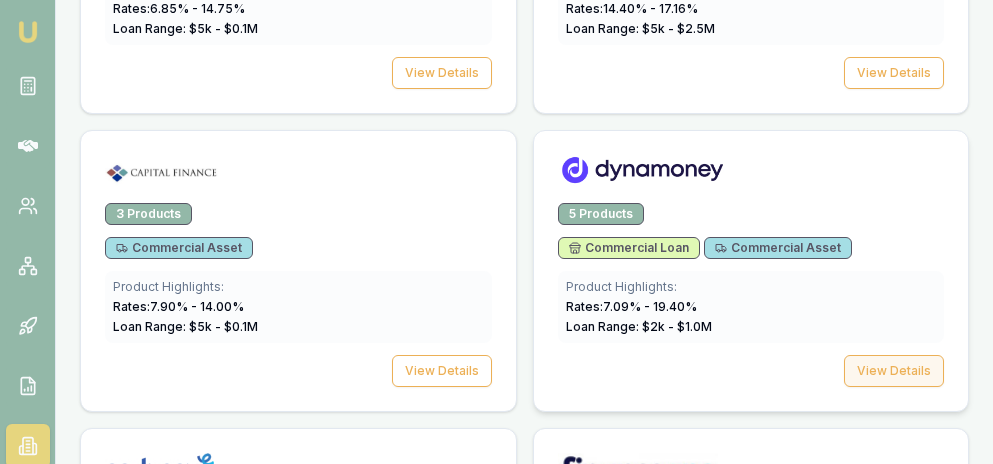 click on "View Details" at bounding box center (894, 371) 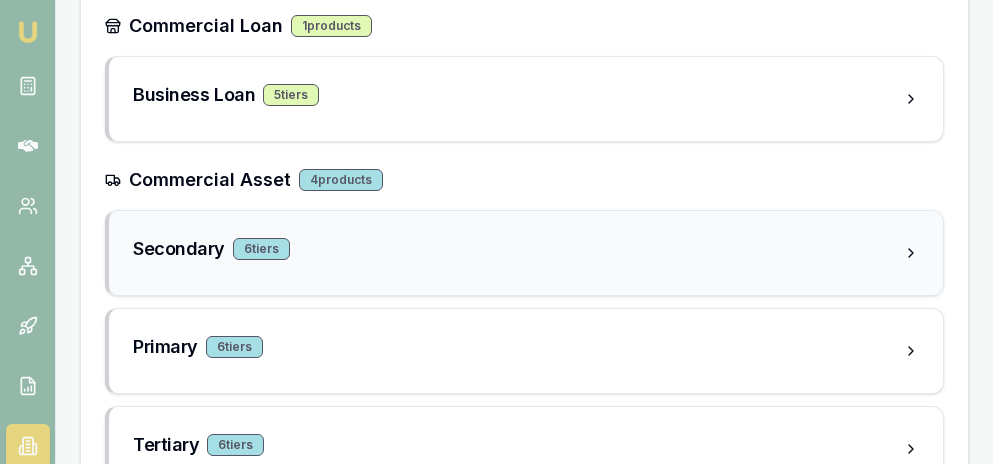 scroll, scrollTop: 618, scrollLeft: 0, axis: vertical 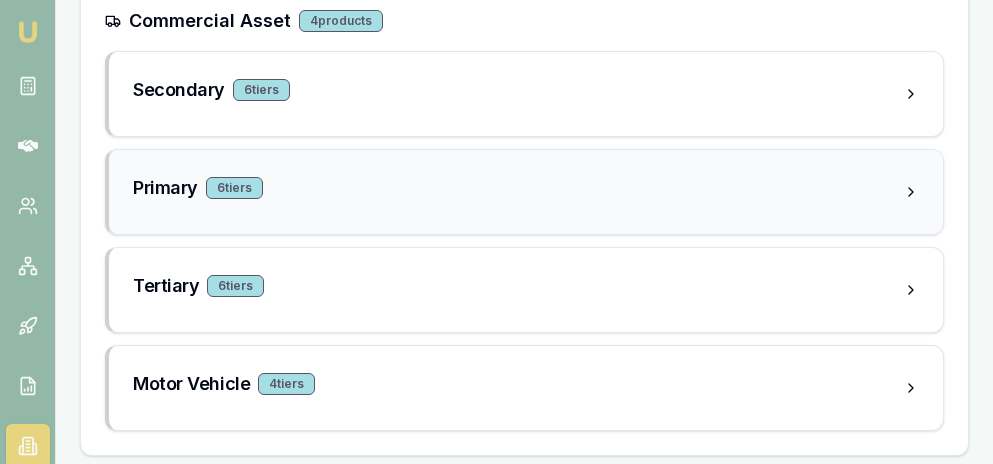 click on "Primary 6  tier s" at bounding box center (518, 188) 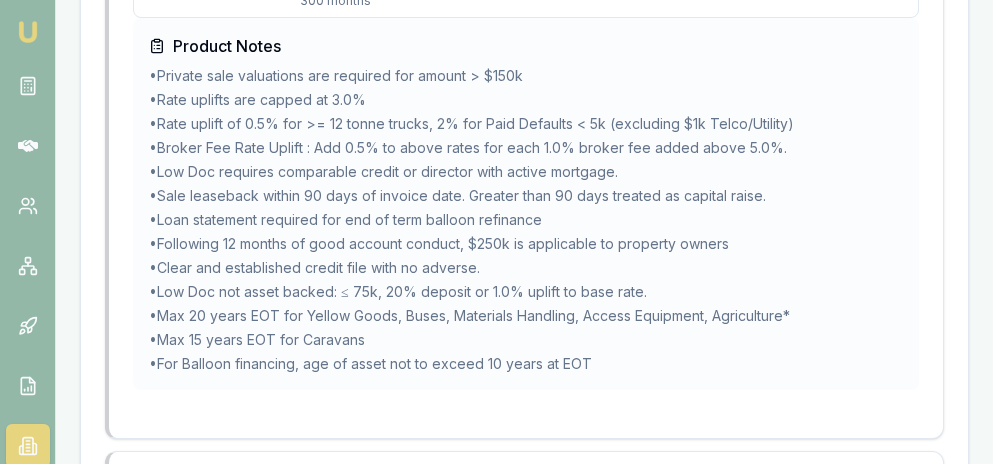 scroll, scrollTop: 6697, scrollLeft: 0, axis: vertical 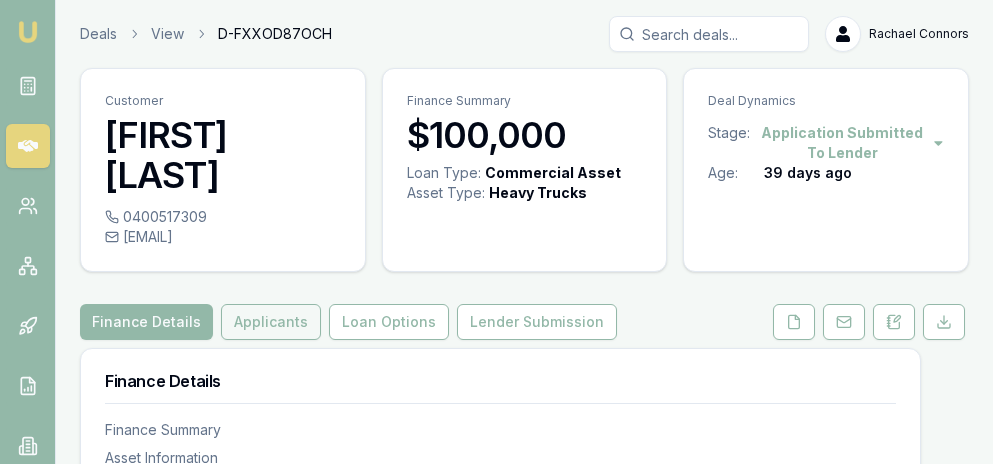 click on "Applicants" at bounding box center [271, 322] 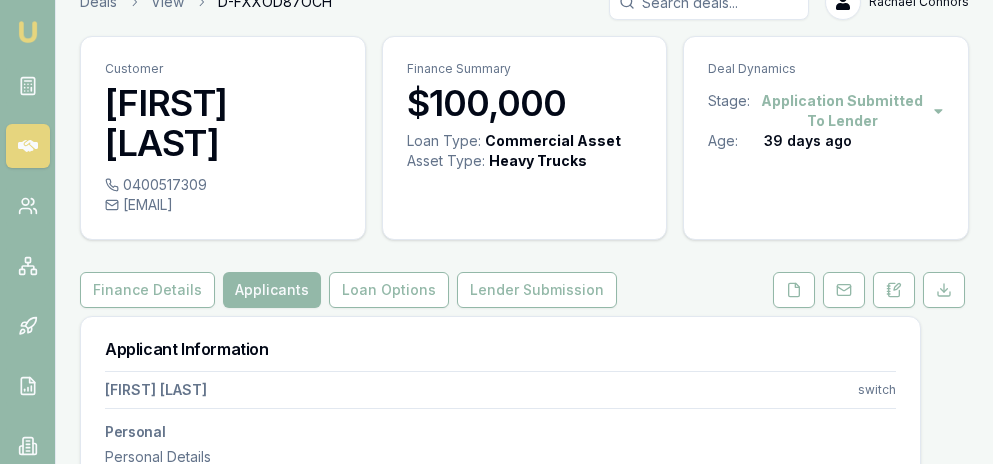 scroll, scrollTop: 52, scrollLeft: 0, axis: vertical 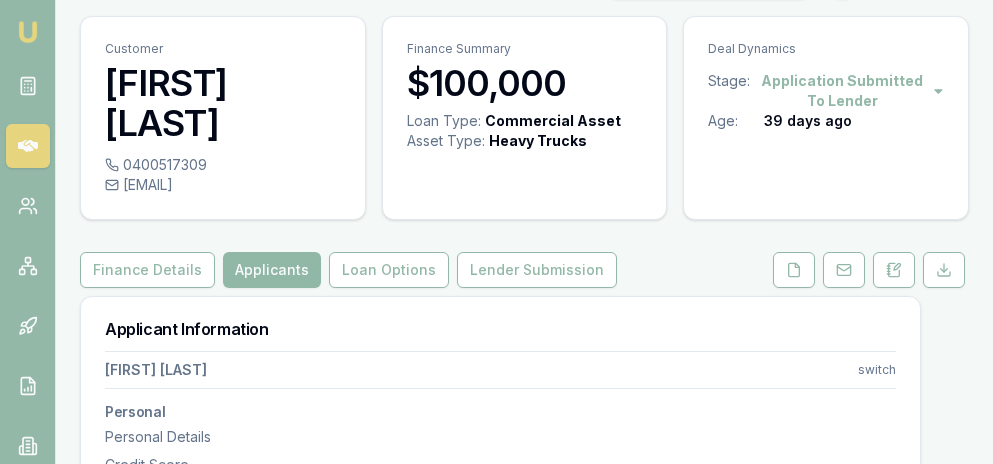 click on "Applicants" at bounding box center (272, 270) 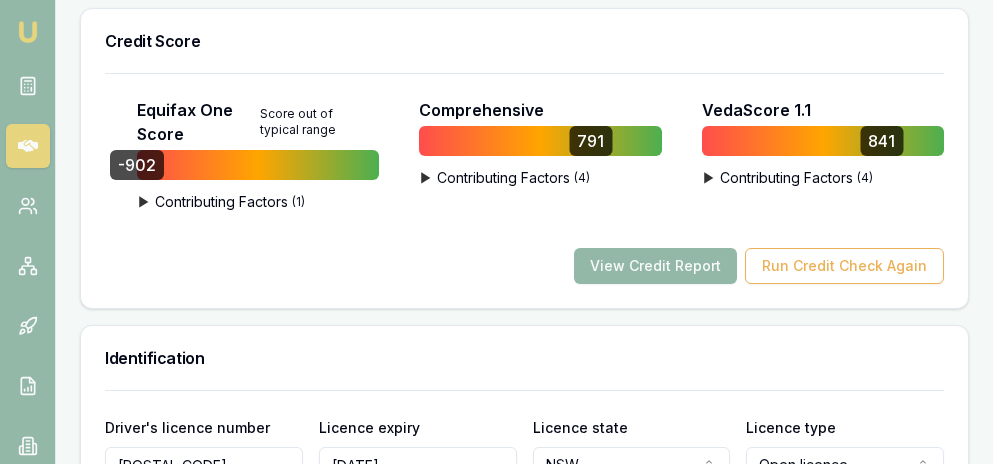 scroll, scrollTop: 1428, scrollLeft: 0, axis: vertical 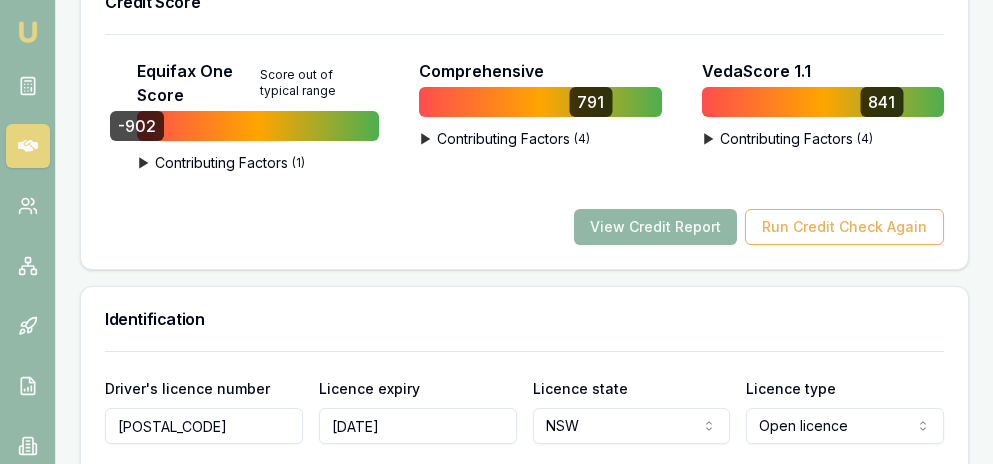 click on "View Credit Report" at bounding box center [655, 227] 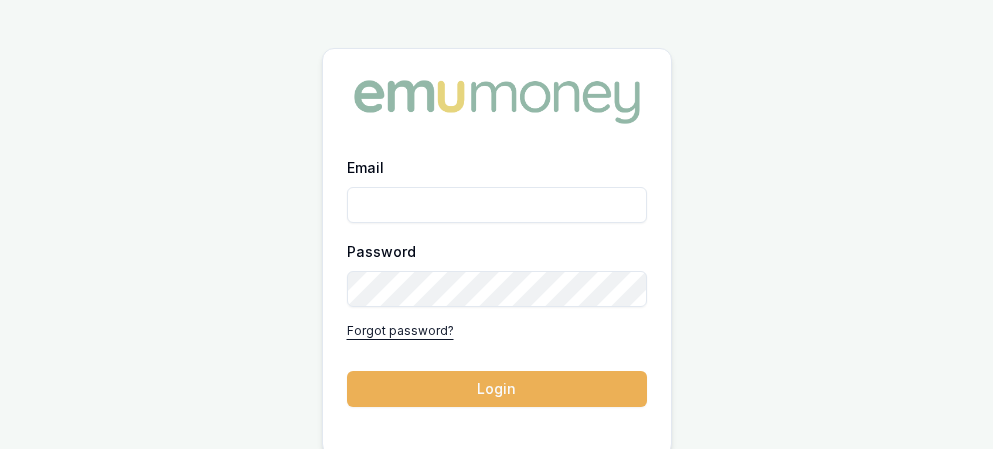 scroll, scrollTop: 0, scrollLeft: 0, axis: both 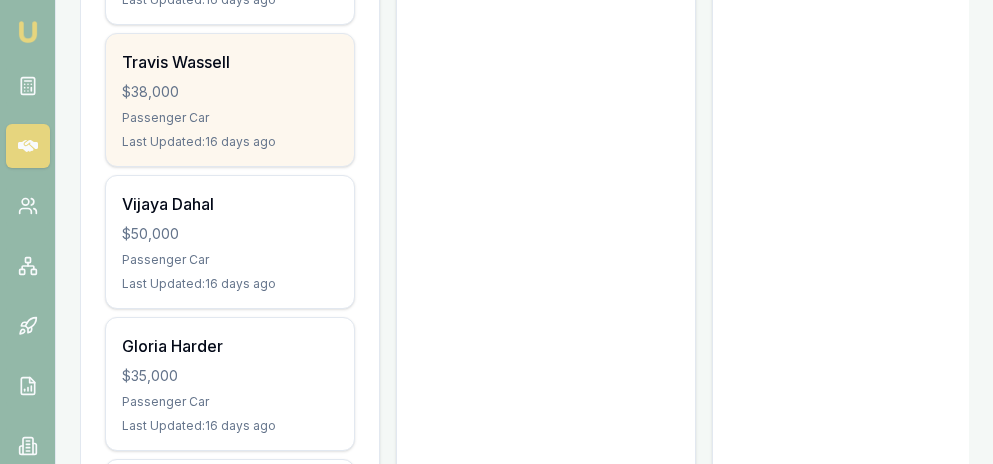 click on "$38,000" at bounding box center [230, 92] 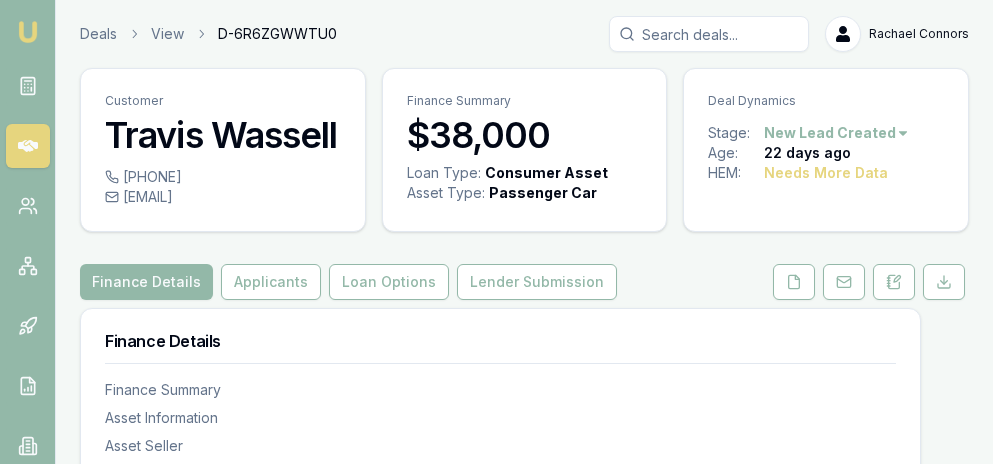 scroll, scrollTop: 0, scrollLeft: 0, axis: both 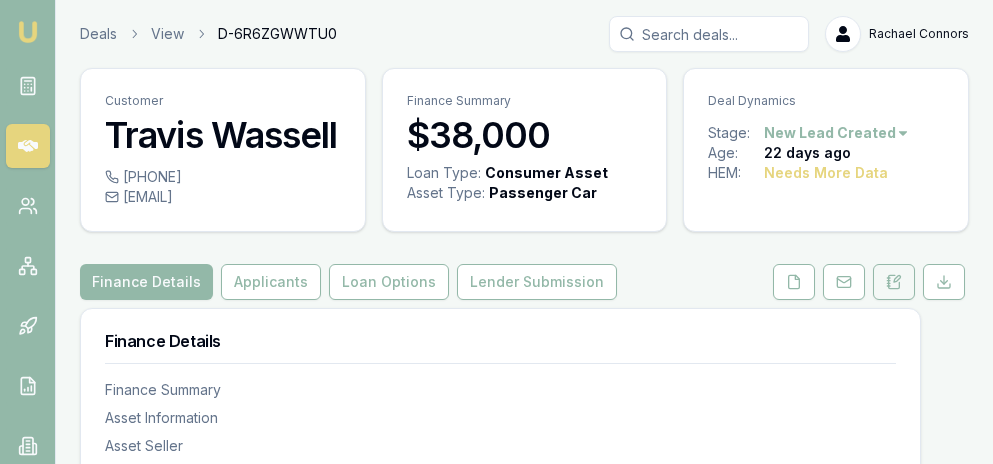 click 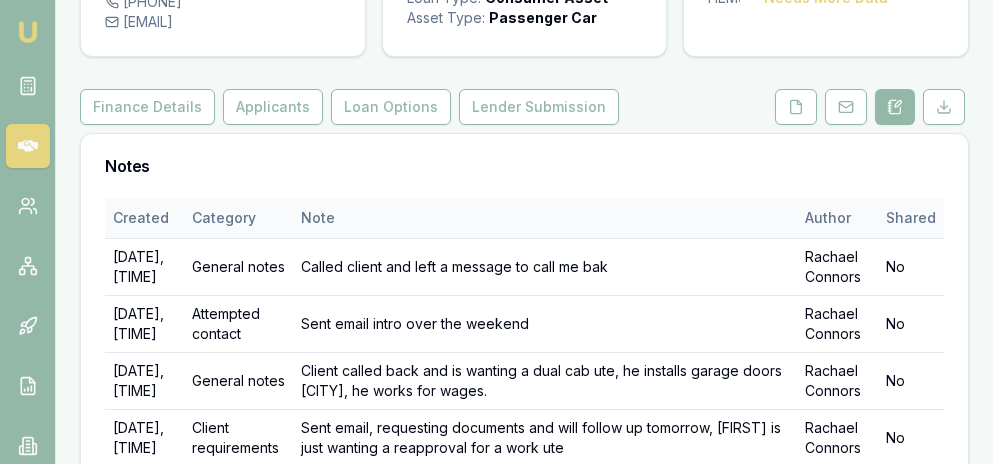 scroll, scrollTop: 345, scrollLeft: 0, axis: vertical 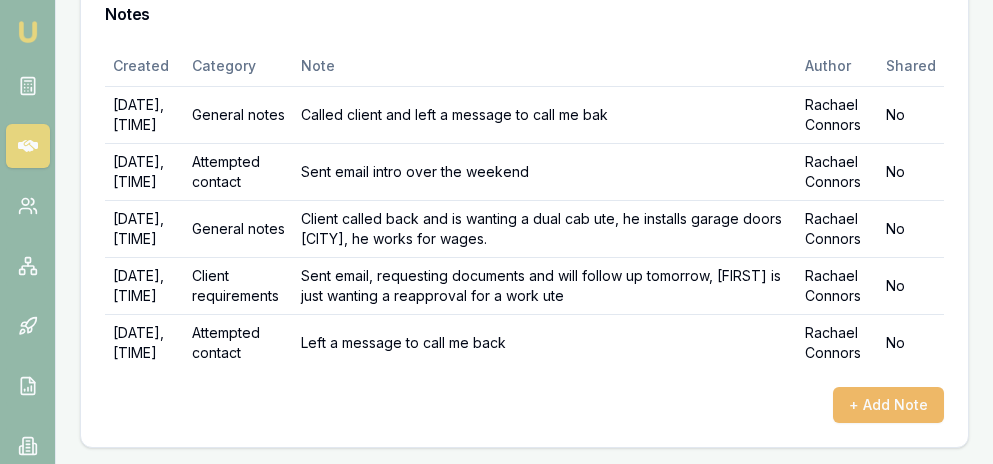 click on "+ Add Note" at bounding box center [888, 405] 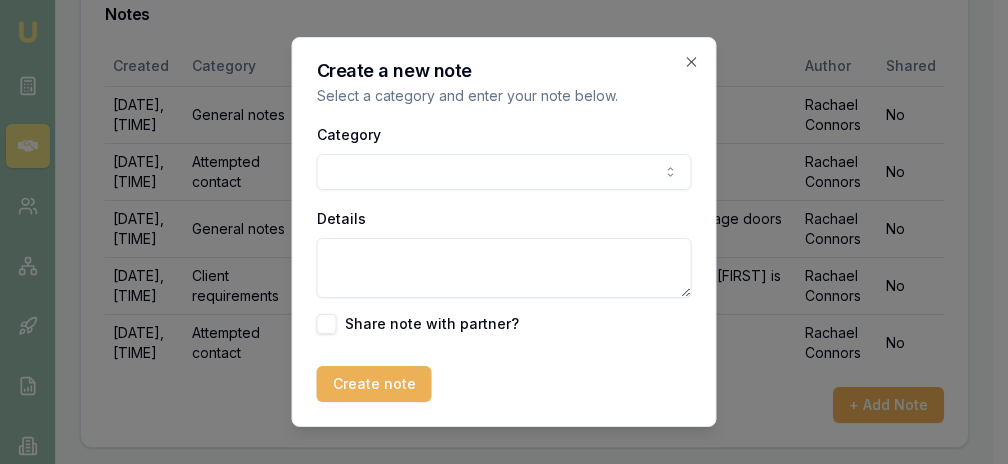 click on "Emu Broker Deals View D-6R6ZGWWTU0 Rachael  Connors Toggle Menu Customer Travis Wassell 0403728996 wassell640@gmail.com Finance Summary $38,000 Loan Type: Consumer Asset Asset Type : Passenger Car Deal Dynamics Stage: New Lead Created Age: 22 days ago HEM: Needs More Data Finance Details Applicants Loan Options Lender Submission Notes Created Category Note Author Shared 24/6/2025, 6:10:11 pm General notes Called client and left a message to call me bak Rachael  Connors No 24/6/2025, 6:10:46 pm Attempted contact Sent email intro over the weekend  Rachael  Connors No 24/6/2025, 6:16:39 pm General notes Client called back and is wanting a dual cab ute, he installs garage doors Toowoomba, he works for wages.  Rachael  Connors No 24/6/2025, 6:18:24 pm Client requirements Sent email, requesting documents and will follow up tomorrow, Travis is just wanting a reapproval for a work ute  Rachael  Connors No 9/7/2025, 5:27:45 pm Attempted contact Left a message to call me back  Rachael  Connors No + Add Note Other" at bounding box center [496, -95] 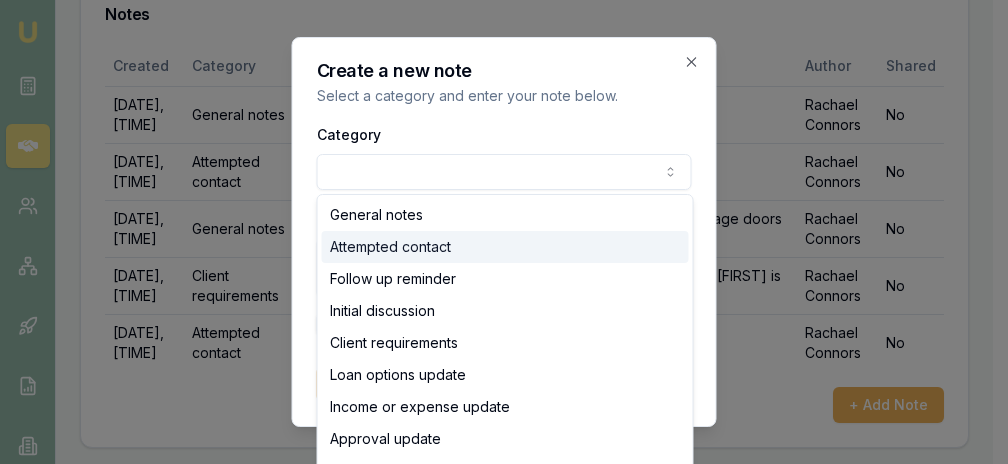 select on "ATTEMPTED_CONTACT" 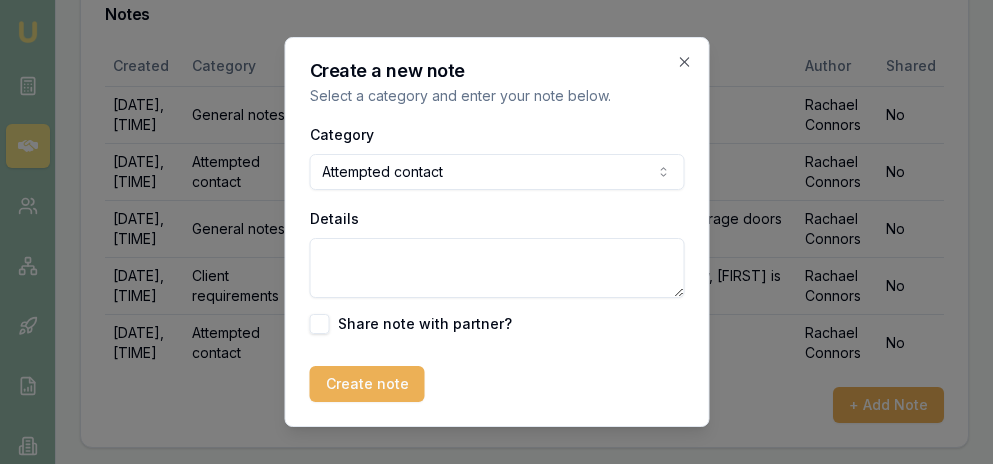 click on "Details" at bounding box center [496, 268] 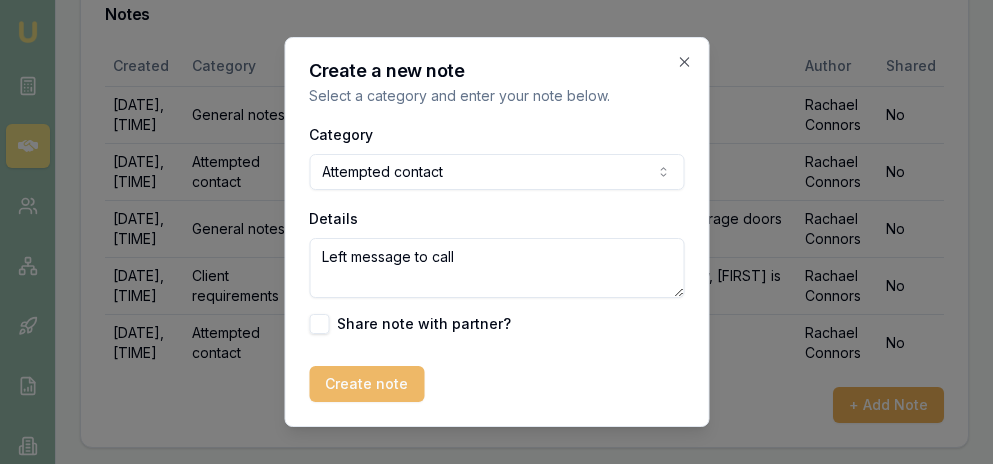 type on "Left message to call" 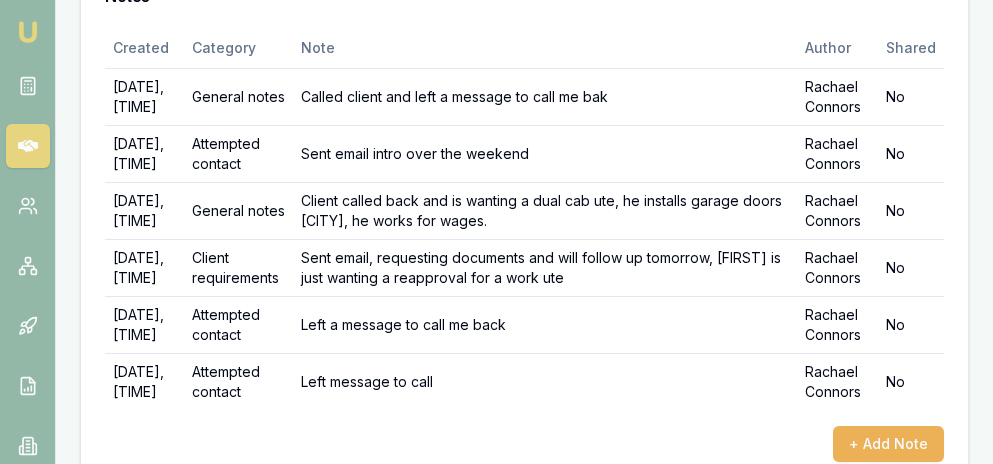 scroll, scrollTop: 0, scrollLeft: 0, axis: both 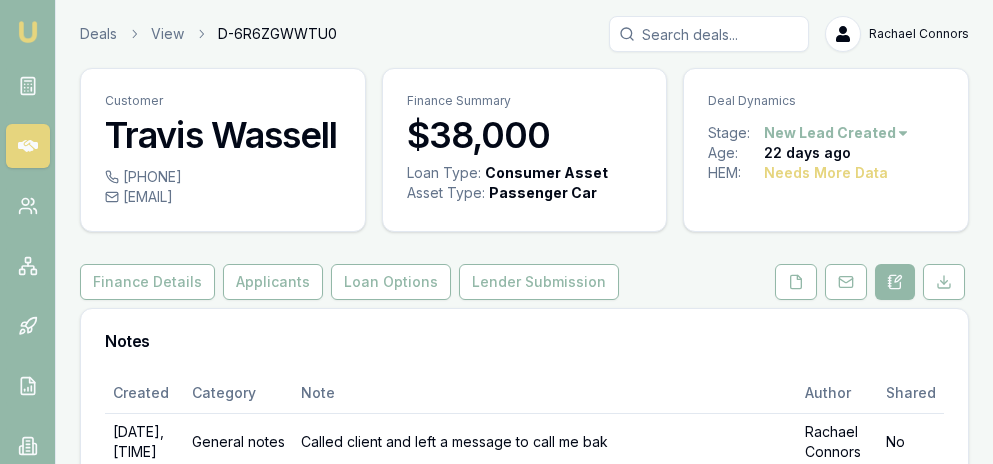 click on "Emu Broker Deals View D-6R6ZGWWTU0 Rachael  Connors Toggle Menu Customer Travis Wassell 0403728996 wassell640@gmail.com Finance Summary $38,000 Loan Type: Consumer Asset Asset Type : Passenger Car Deal Dynamics Stage: New Lead Created Age: 22 days ago HEM: Needs More Data Finance Details Applicants Loan Options Lender Submission Notes Created Category Note Author Shared 24/6/2025, 6:10:11 pm General notes Called client and left a message to call me bak Rachael  Connors No 24/6/2025, 6:10:46 pm Attempted contact Sent email intro over the weekend  Rachael  Connors No 24/6/2025, 6:16:39 pm General notes Client called back and is wanting a dual cab ute, he installs garage doors Toowoomba, he works for wages.  Rachael  Connors No 24/6/2025, 6:18:24 pm Client requirements Sent email, requesting documents and will follow up tomorrow, Travis is just wanting a reapproval for a work ute  Rachael  Connors No 9/7/2025, 5:27:45 pm Attempted contact Left a message to call me back  Rachael  Connors No Rachael  Connors" at bounding box center [496, 232] 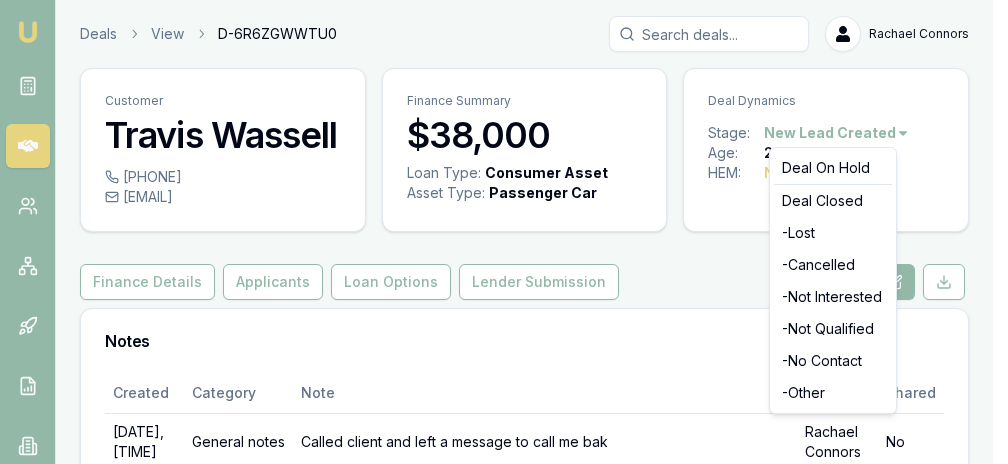 click on "Emu Broker Deals View D-6R6ZGWWTU0 Rachael  Connors Toggle Menu Customer Travis Wassell 0403728996 wassell640@gmail.com Finance Summary $38,000 Loan Type: Consumer Asset Asset Type : Passenger Car Deal Dynamics Stage: New Lead Created Age: 22 days ago HEM: Needs More Data Finance Details Applicants Loan Options Lender Submission Notes Created Category Note Author Shared 24/6/2025, 6:10:11 pm General notes Called client and left a message to call me bak Rachael  Connors No 24/6/2025, 6:10:46 pm Attempted contact Sent email intro over the weekend  Rachael  Connors No 24/6/2025, 6:16:39 pm General notes Client called back and is wanting a dual cab ute, he installs garage doors Toowoomba, he works for wages.  Rachael  Connors No 24/6/2025, 6:18:24 pm Client requirements Sent email, requesting documents and will follow up tomorrow, Travis is just wanting a reapproval for a work ute  Rachael  Connors No 9/7/2025, 5:27:45 pm Attempted contact Left a message to call me back  Rachael  Connors No Rachael  Connors" at bounding box center [504, 232] 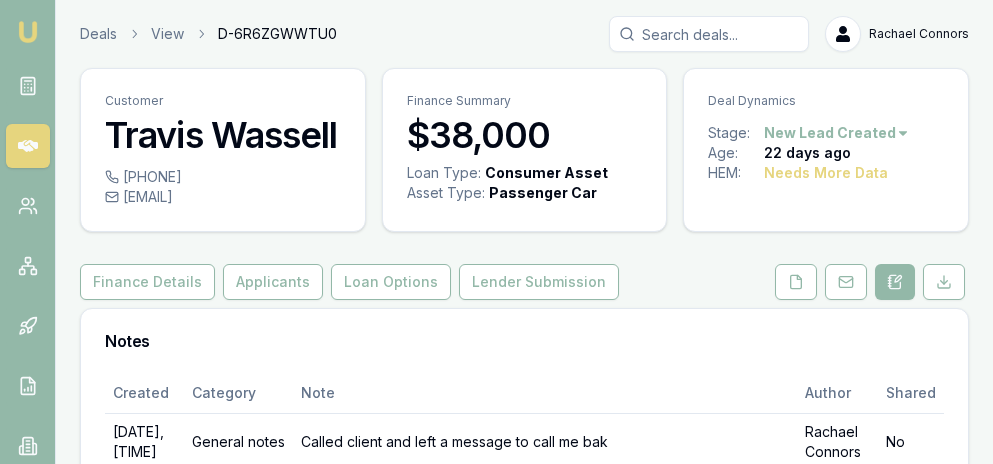 click at bounding box center [28, 32] 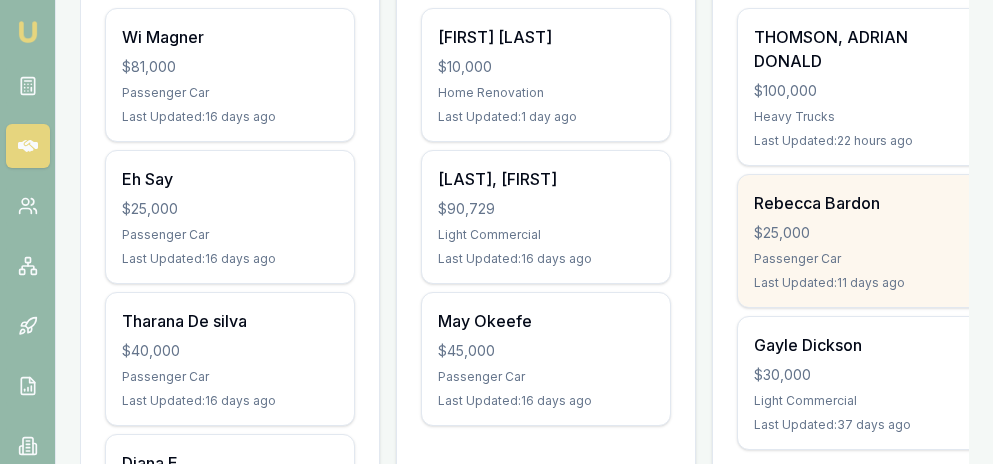 scroll, scrollTop: 545, scrollLeft: 0, axis: vertical 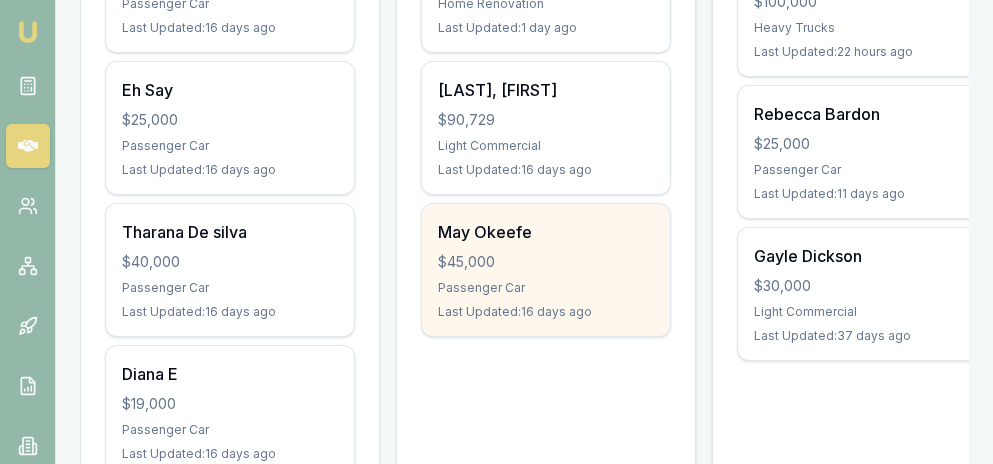 click on "Passenger Car" at bounding box center [546, 288] 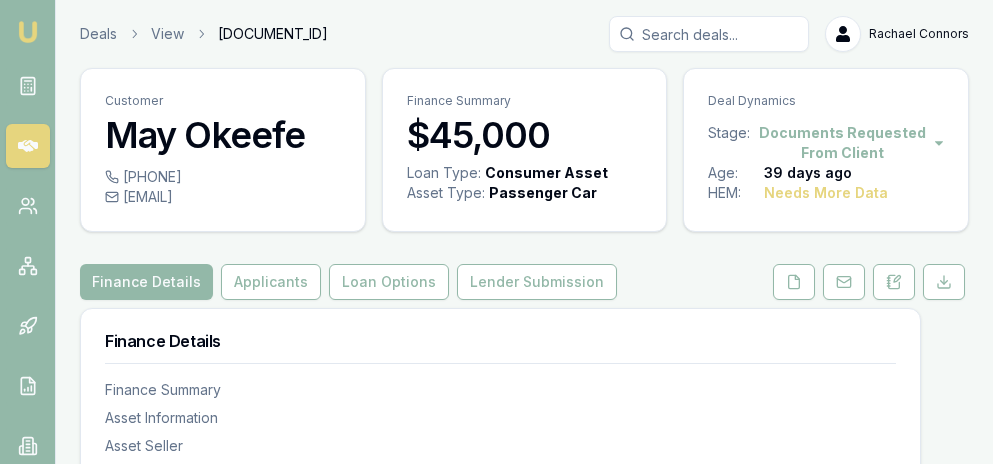scroll, scrollTop: 0, scrollLeft: 0, axis: both 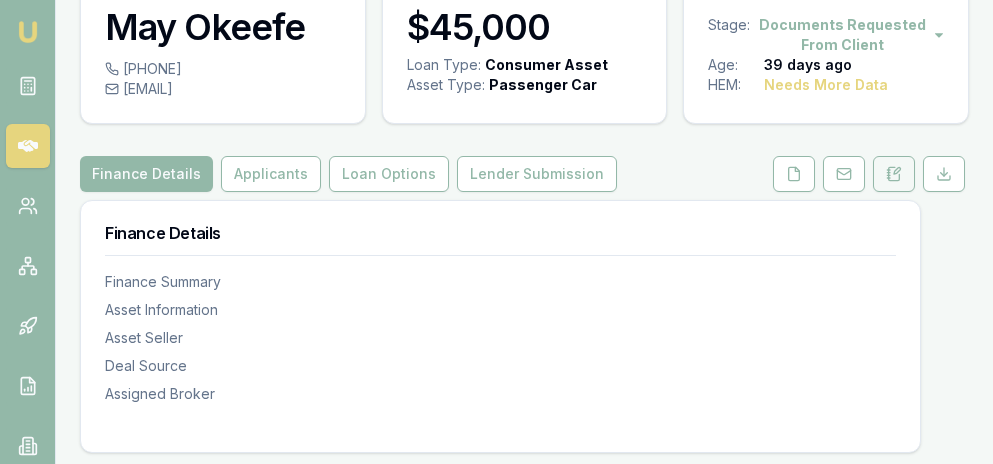 click 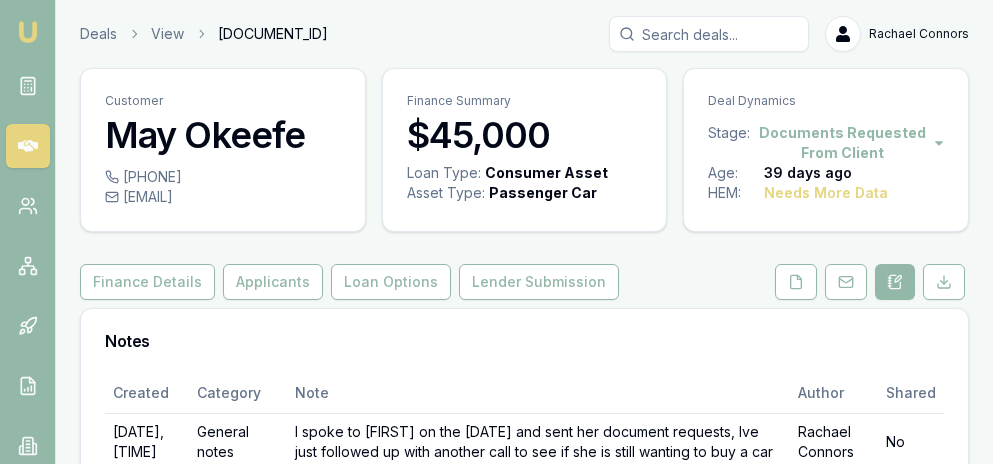 scroll, scrollTop: 156, scrollLeft: 0, axis: vertical 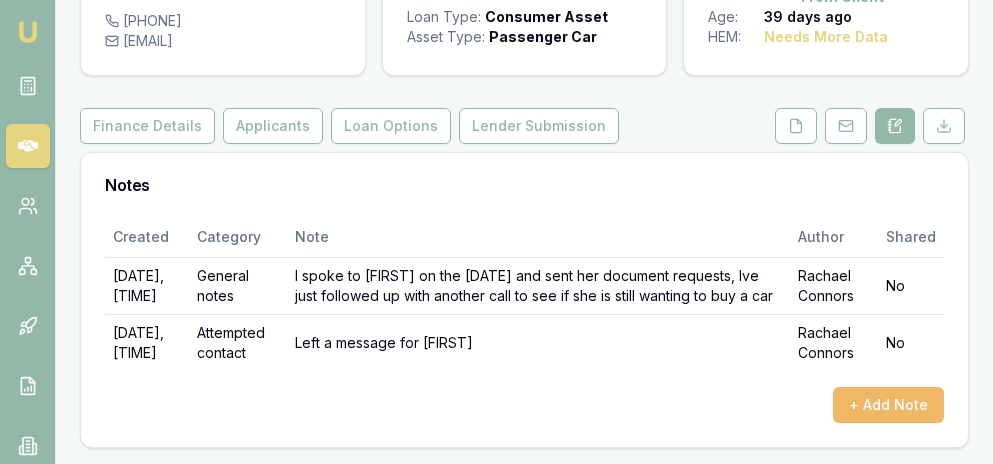 click on "+ Add Note" at bounding box center [888, 405] 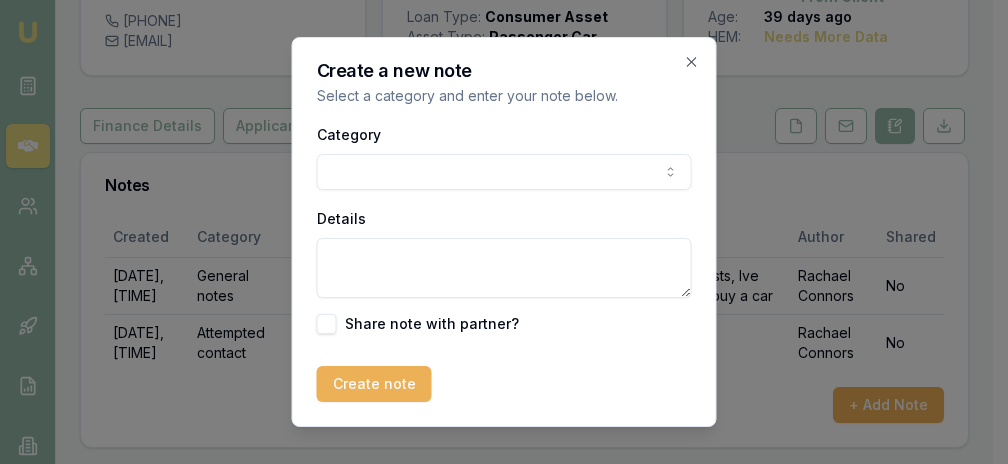 click on "Emu Broker Deals View D-WDOZS6QM49 Rachael  Connors Toggle Menu Customer May Okeefe 0415183386 okeefemay@yahoo.com Finance Summary $45,000 Loan Type: Consumer Asset Asset Type : Passenger Car Deal Dynamics Stage: Documents Requested From Client Age: 39 days ago HEM: Needs More Data Finance Details Applicants Loan Options Lender Submission Notes Created Category Note Author Shared 9/6/2025, 4:26:24 pm General notes I spoke to May on the 2nd and sent her document requests, Ive just followed up with another call to see if she is still wanting to buy a car Rachael  Connors No 24/6/2025, 6:39:46 pm Attempted contact Left a message for May Rachael  Connors No + Add Note Create a new note Select a category and enter your note below. Category  General notes Attempted contact Follow up reminder Initial discussion Client requirements Loan options update Income or expense update Approval update Settlement update Compliance check Other Details  Share note with partner? Create note Close" at bounding box center [496, 76] 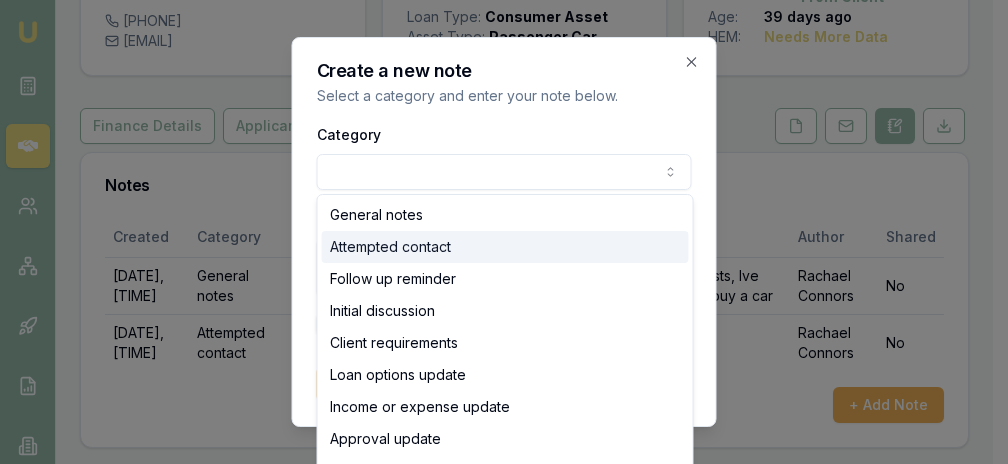 select on "ATTEMPTED_CONTACT" 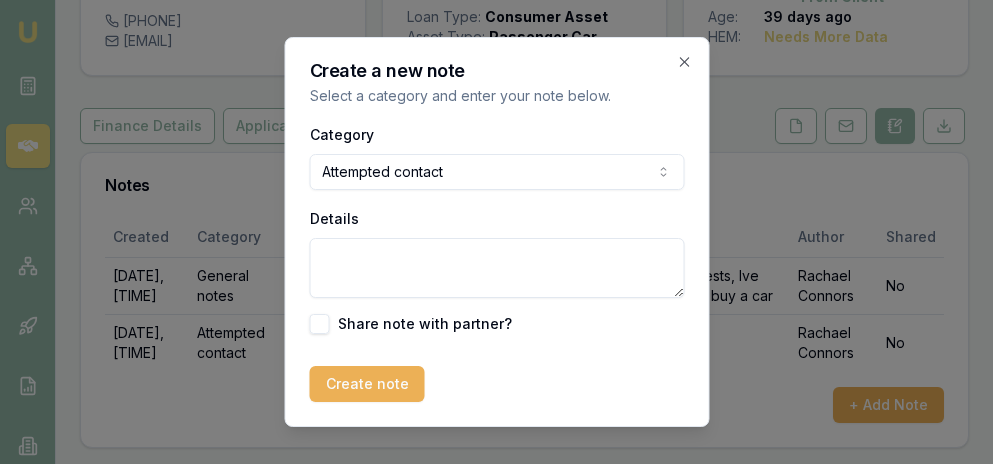 click on "Details" at bounding box center (496, 268) 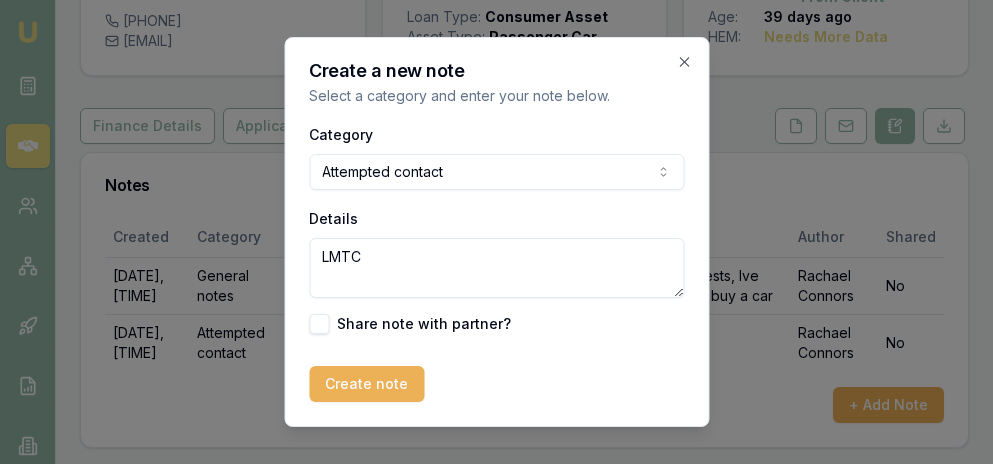 click on "LMTC" at bounding box center (496, 268) 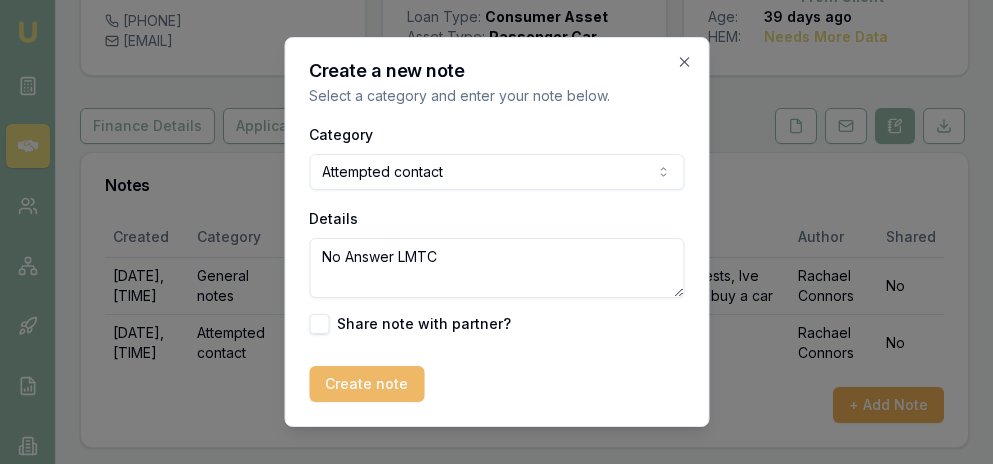 type on "No Answer LMTC" 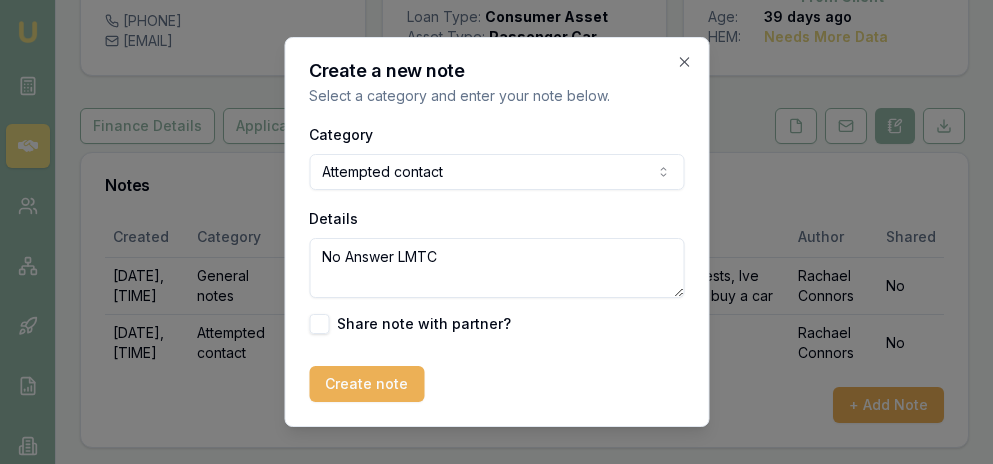 click on "Create note" at bounding box center (366, 384) 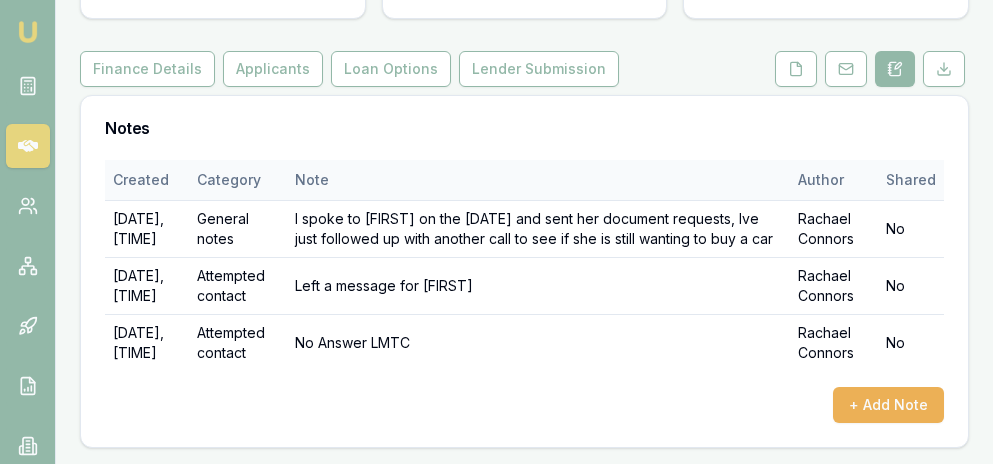 scroll, scrollTop: 0, scrollLeft: 0, axis: both 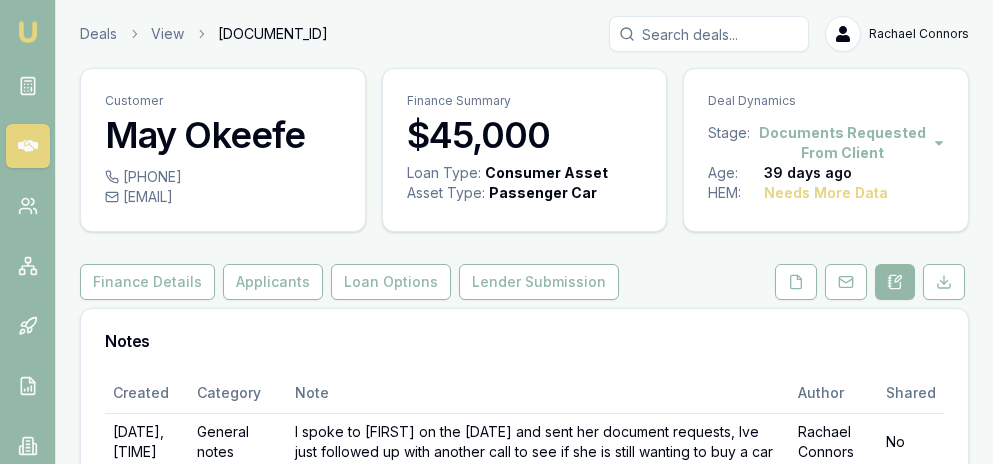 drag, startPoint x: 49, startPoint y: 37, endPoint x: 34, endPoint y: 36, distance: 15.033297 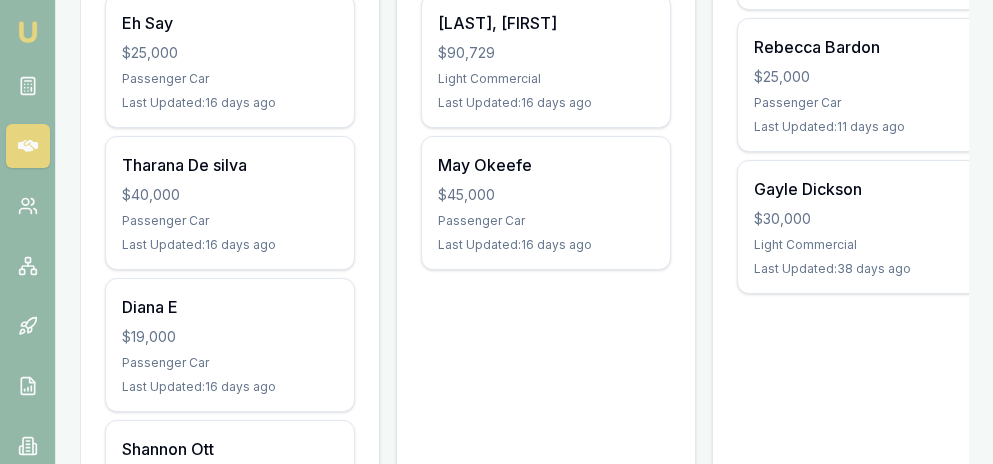 scroll, scrollTop: 556, scrollLeft: 0, axis: vertical 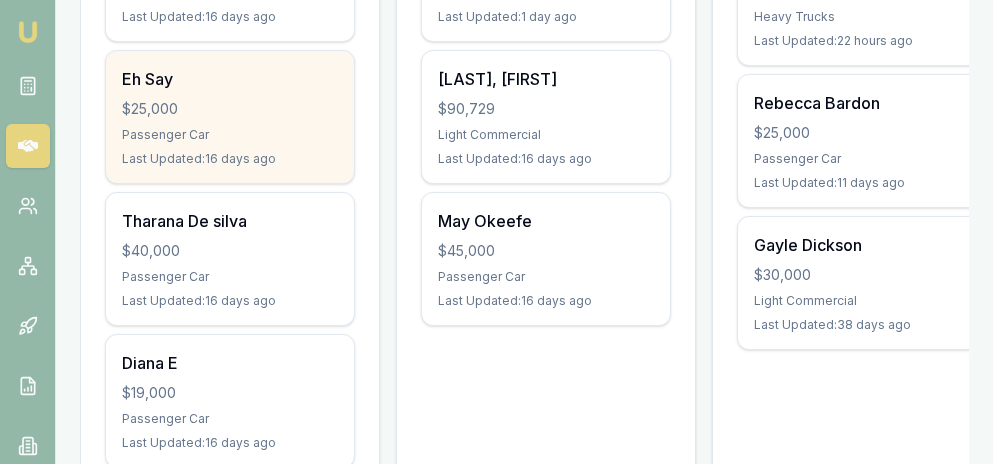click on "$25,000" at bounding box center (230, 109) 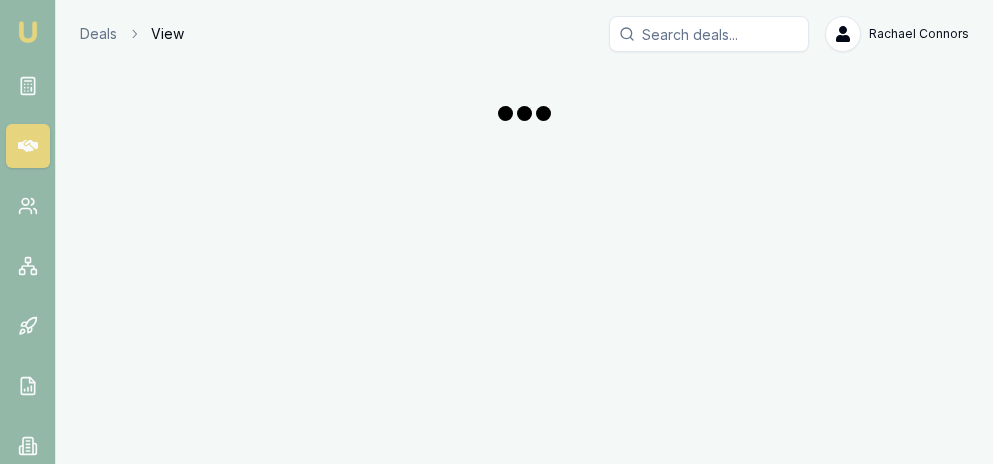 scroll, scrollTop: 0, scrollLeft: 0, axis: both 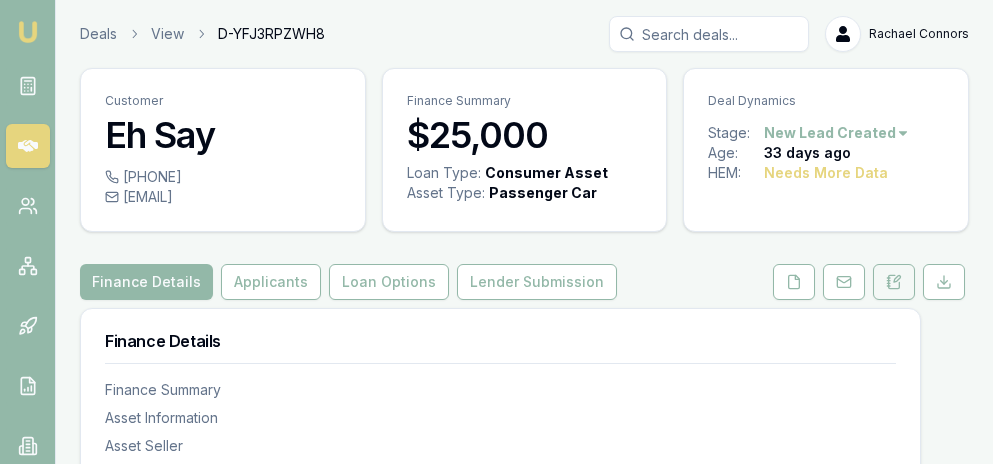 click 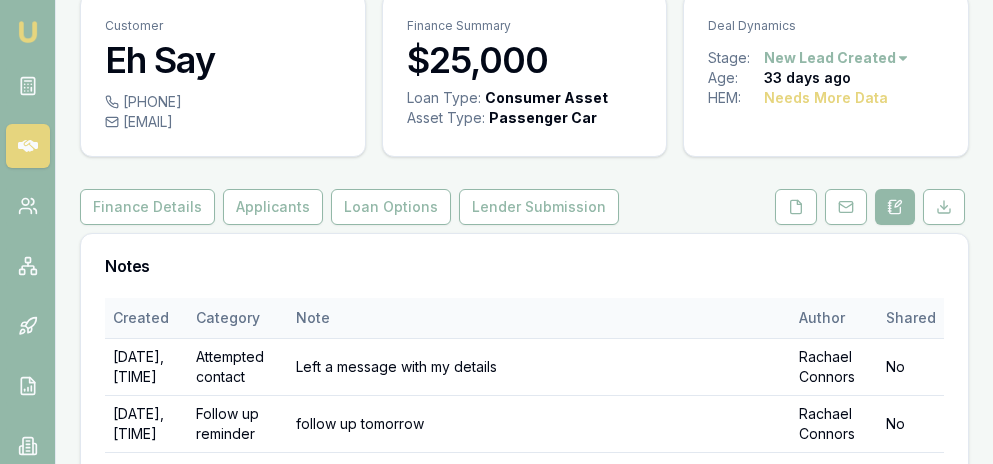 scroll, scrollTop: 43, scrollLeft: 0, axis: vertical 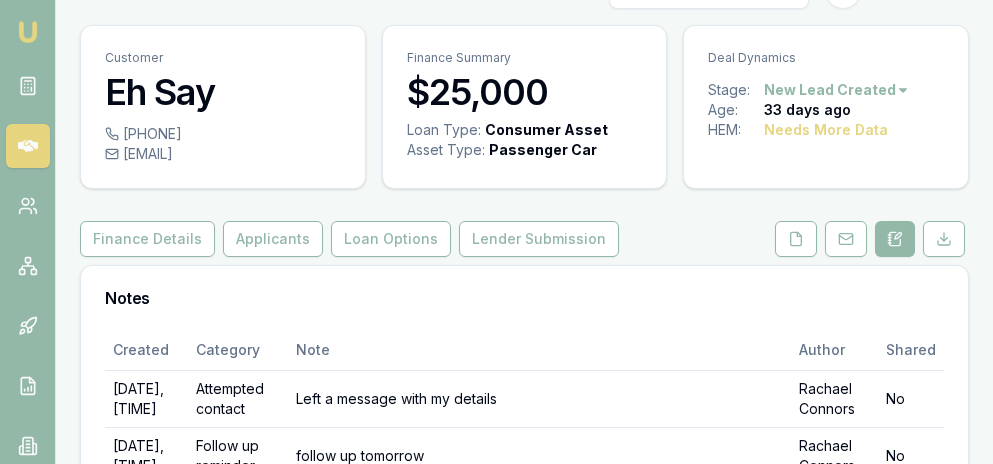 click on "Emu Broker Deals View D-YFJ3RPZWH8 [FIRST]  [LAST] Toggle Menu Customer Eh Say [PHONE] [EMAIL] Finance Summary $25,000 Loan Type: Consumer Asset Asset Type : Passenger Car Deal Dynamics Stage: New Lead Created Age: 33 days ago HEM: Needs More Data Finance Details Applicants Loan Options Lender Submission Notes Created Category Note Author Shared [DATE], [TIME] Attempted contact Left a message with my details  [FIRST]  [LAST] No [DATE], [TIME] Follow up reminder follow up tomorrow [FIRST]  [LAST] No [DATE], [TIME] Attempted contact Called and left message  [FIRST]  [LAST] No [DATE], [TIME] Attempted contact Client is not answering, I ve left another message  [FIRST]  [LAST] No + Add Note" at bounding box center (496, 189) 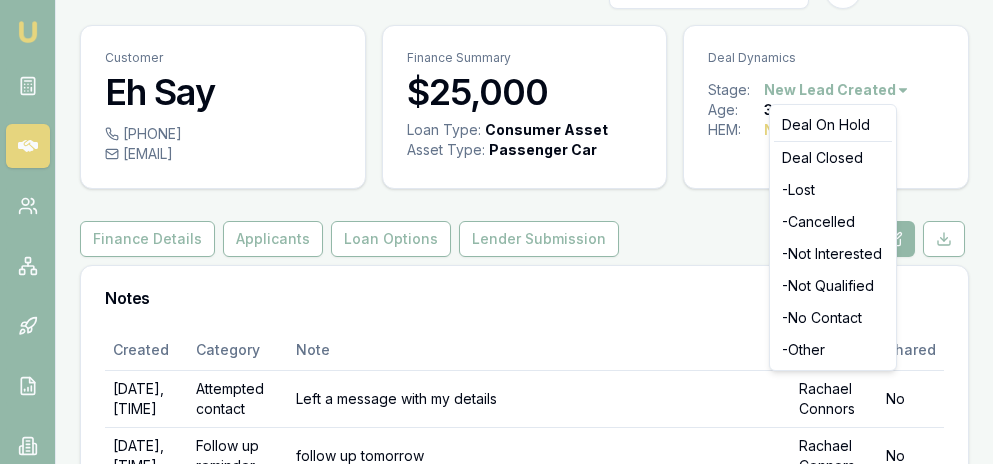 click on "Emu Broker Deals View D-YFJ3RPZWH8 Rachael  Connors Toggle Menu Customer Eh Say 0478601028 ehsay372462@gmail.com Finance Summary $25,000 Loan Type: Consumer Asset Asset Type : Passenger Car Deal Dynamics Stage: New Lead Created Age: 33 days ago HEM: Needs More Data Finance Details Applicants Loan Options Lender Submission Notes Created Category Note Author Shared 9/6/2025, 5:04:08 pm Attempted contact Left a message with my details  Rachael  Connors No 9/6/2025, 5:04:20 pm Follow up reminder follow up tomorrow Rachael  Connors No 13/6/2025, 3:06:21 pm Attempted contact Called and left message  Rachael  Connors No 24/6/2025, 6:37:11 pm Attempted contact Client is not answering, I ve left another message  Rachael  Connors No + Add Note Deal On Hold Deal Closed   -  Lost   -  Cancelled   -  Not Interested   -  Not Qualified   -  No Contact   -  Other" at bounding box center (504, 189) 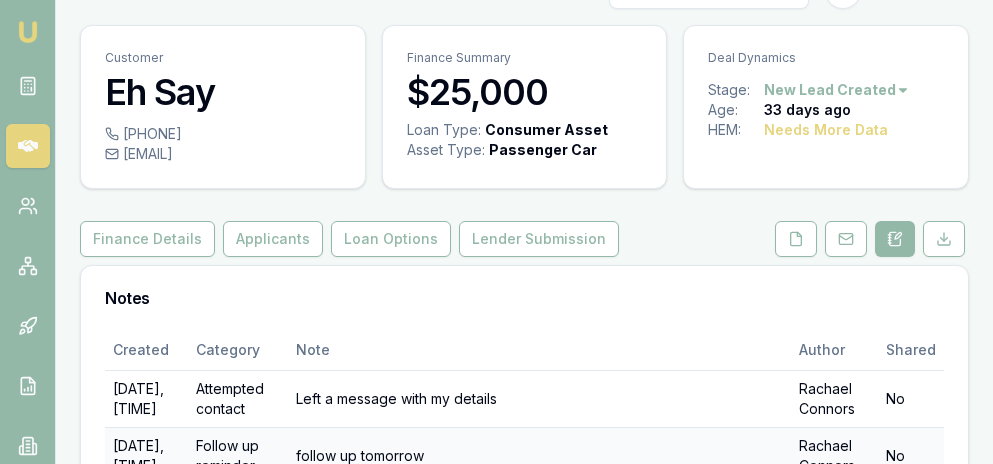 scroll, scrollTop: 270, scrollLeft: 0, axis: vertical 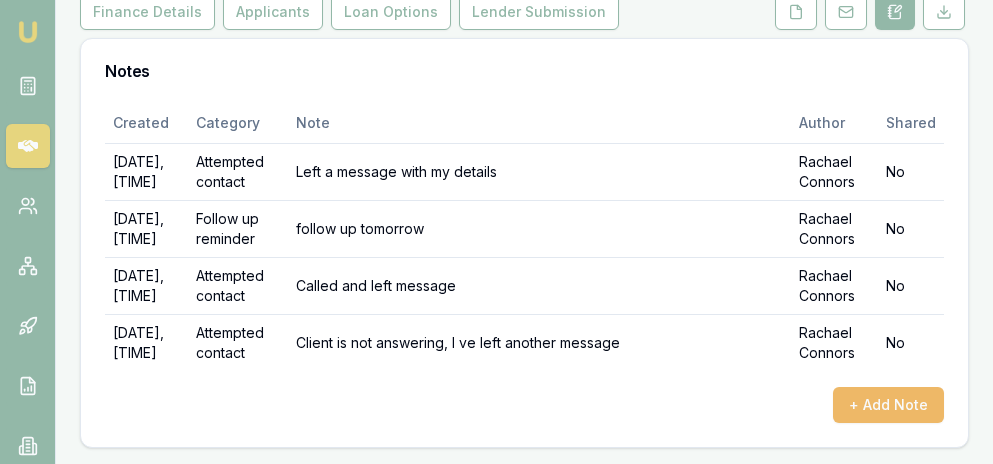 click on "+ Add Note" at bounding box center (888, 405) 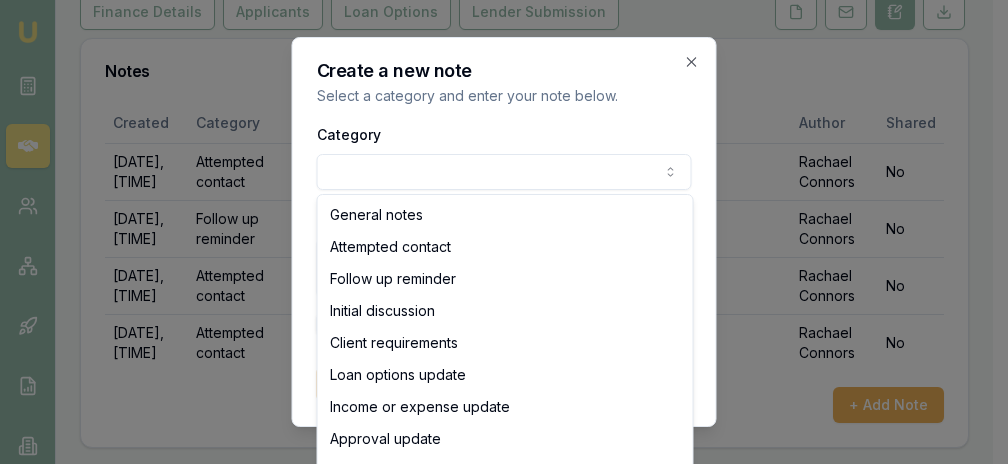 click on "Emu Broker Deals View D-YFJ3RPZWH8 Rachael  Connors Toggle Menu Customer Eh Say 0478601028 ehsay372462@gmail.com Finance Summary $25,000 Loan Type: Consumer Asset Asset Type : Passenger Car Deal Dynamics Stage: New Lead Created Age: 33 days ago HEM: Needs More Data Finance Details Applicants Loan Options Lender Submission Notes Created Category Note Author Shared 9/6/2025, 5:04:08 pm Attempted contact Left a message with my details  Rachael  Connors No 9/6/2025, 5:04:20 pm Follow up reminder follow up tomorrow Rachael  Connors No 13/6/2025, 3:06:21 pm Attempted contact Called and left message  Rachael  Connors No 24/6/2025, 6:37:11 pm Attempted contact Client is not answering, I ve left another message  Rachael  Connors No + Add Note Create a new note Select a category and enter your note below. Category  General notes Attempted contact Follow up reminder Initial discussion Client requirements Loan options update Income or expense update Approval update Settlement update Compliance check Other Details" at bounding box center [496, -38] 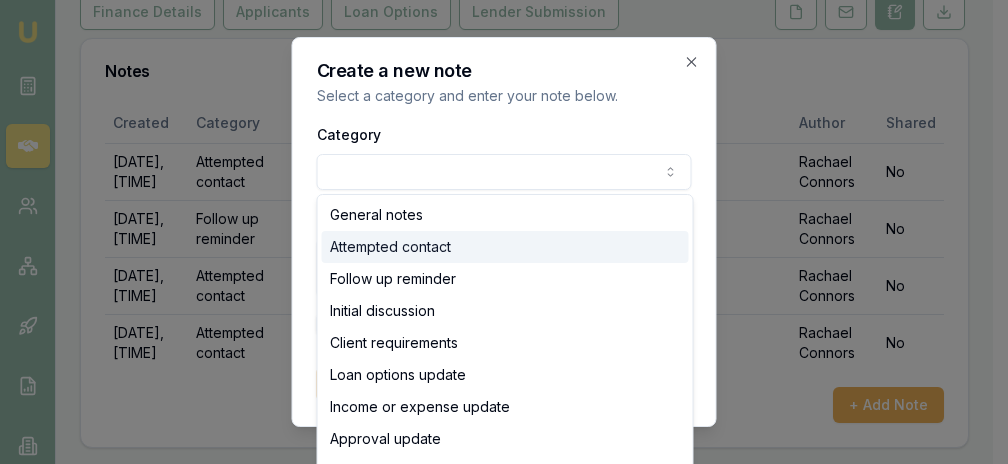 select on "ATTEMPTED_CONTACT" 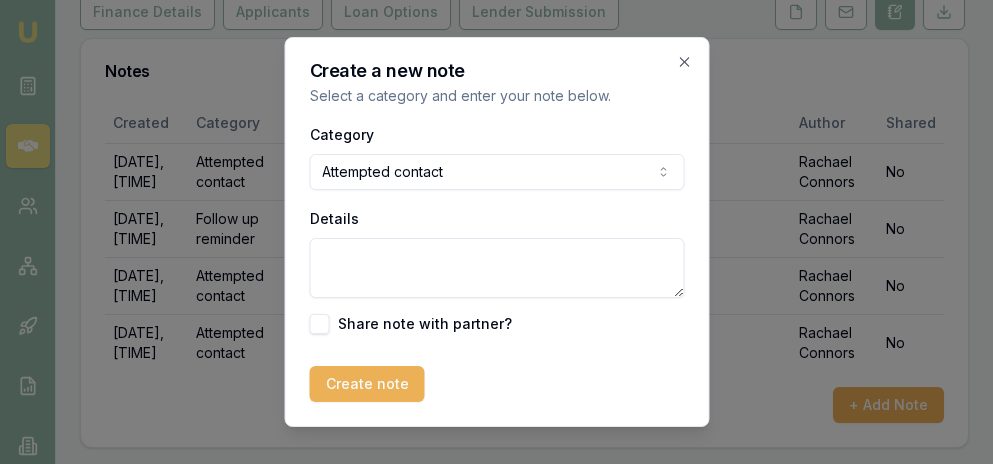 click on "Details" at bounding box center (496, 268) 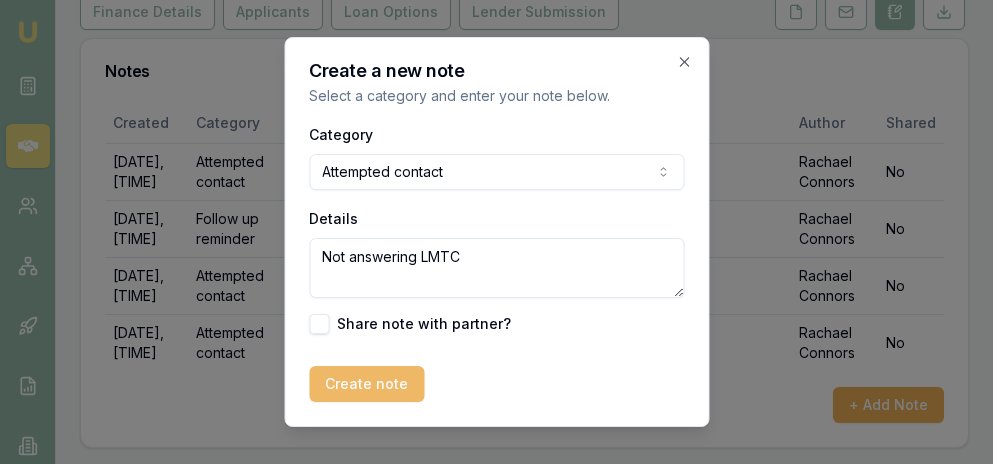 type on "Not answering LMTC" 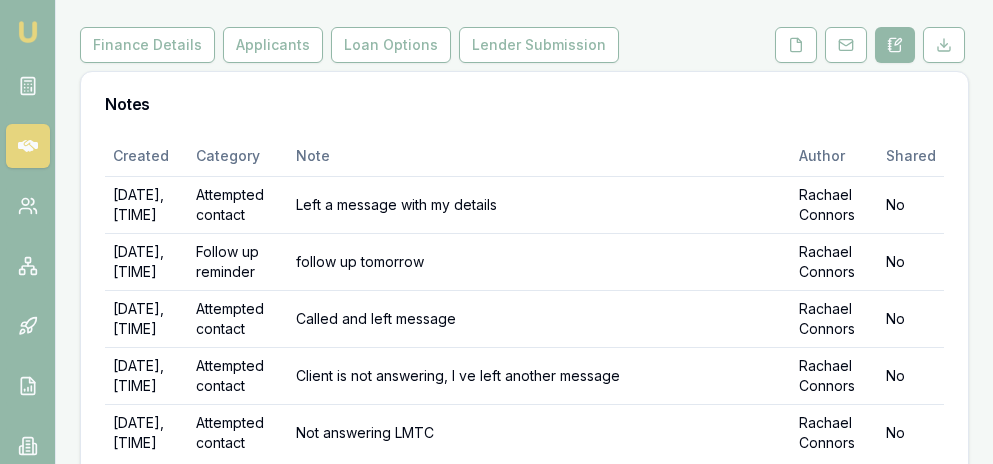 scroll, scrollTop: 0, scrollLeft: 0, axis: both 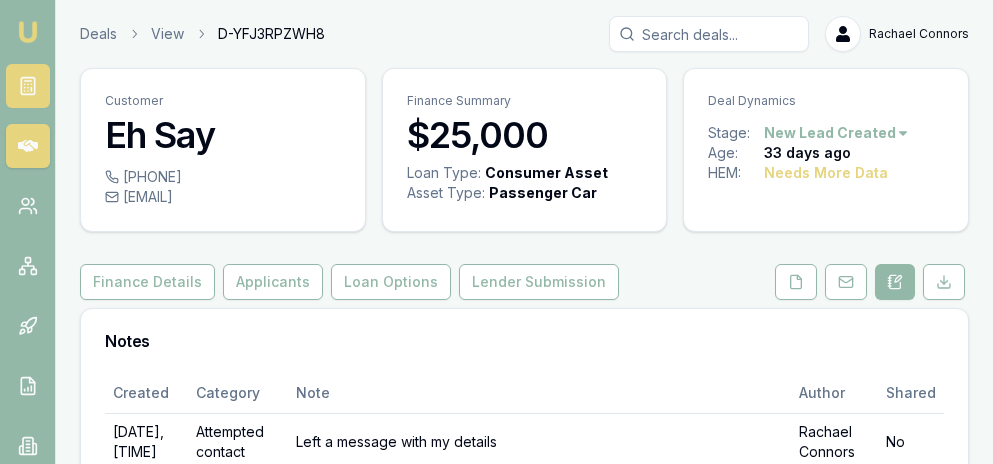 click 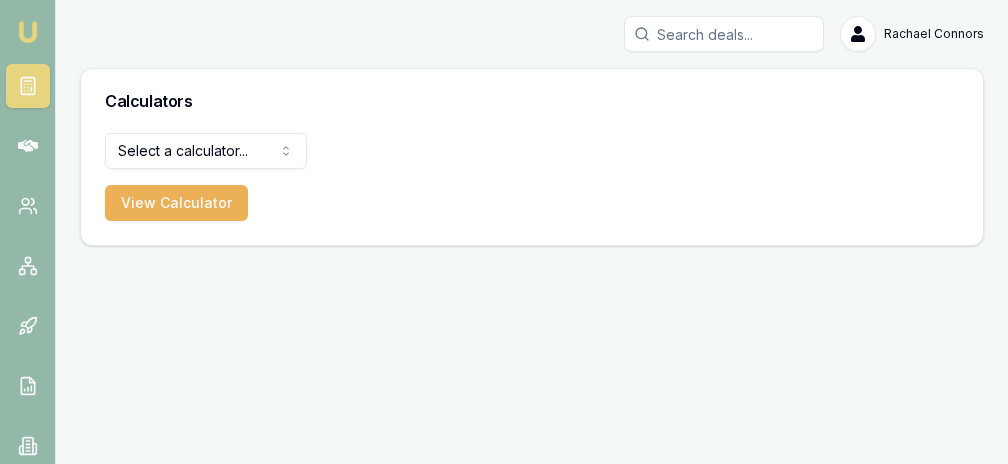 click at bounding box center (28, 32) 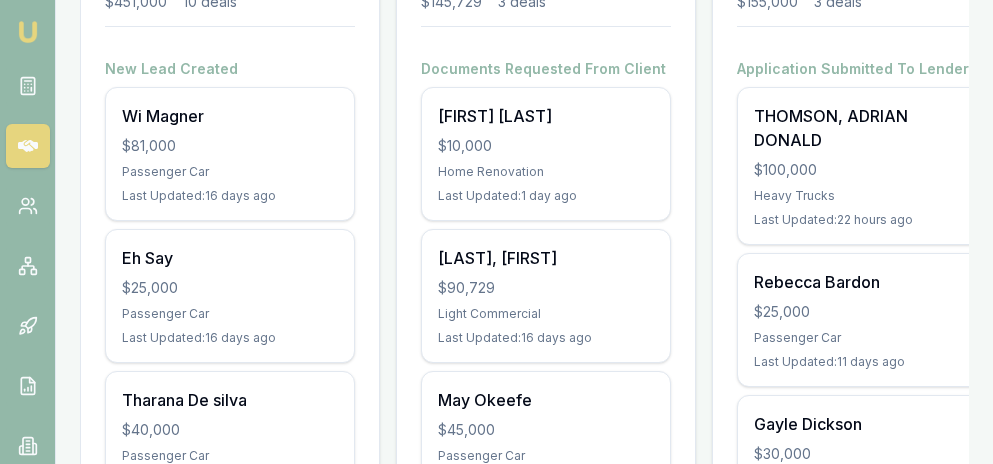 scroll, scrollTop: 402, scrollLeft: 0, axis: vertical 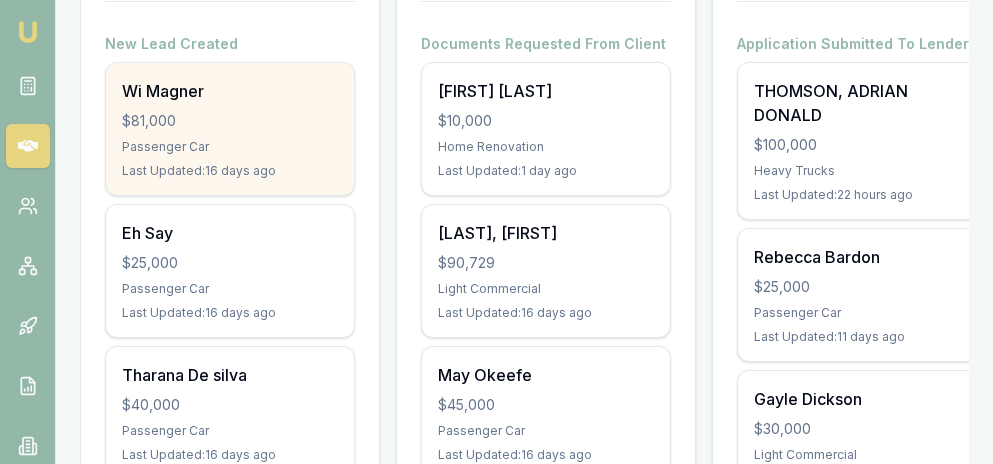 click on "Passenger Car" at bounding box center (230, 147) 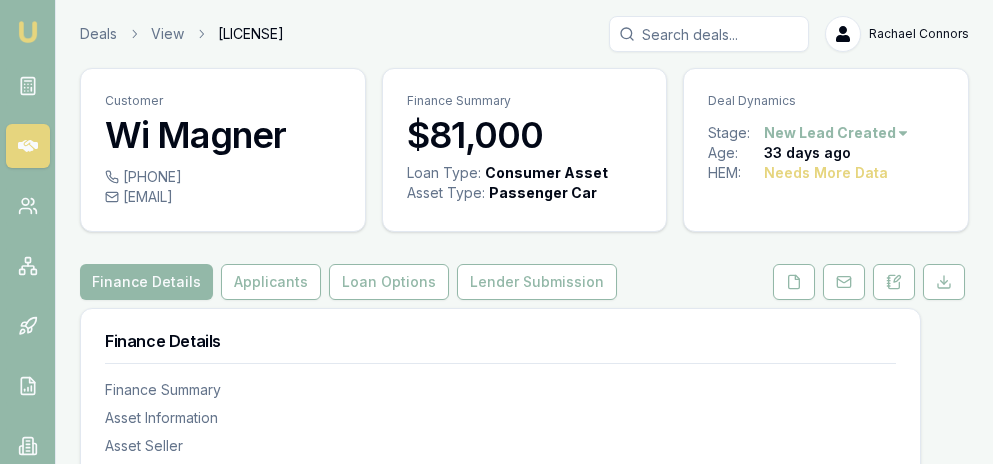 scroll, scrollTop: 0, scrollLeft: 0, axis: both 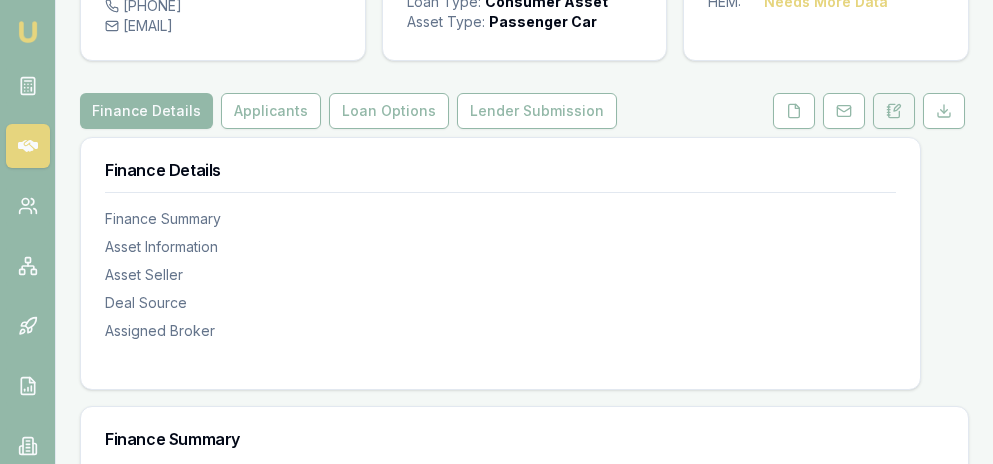 click 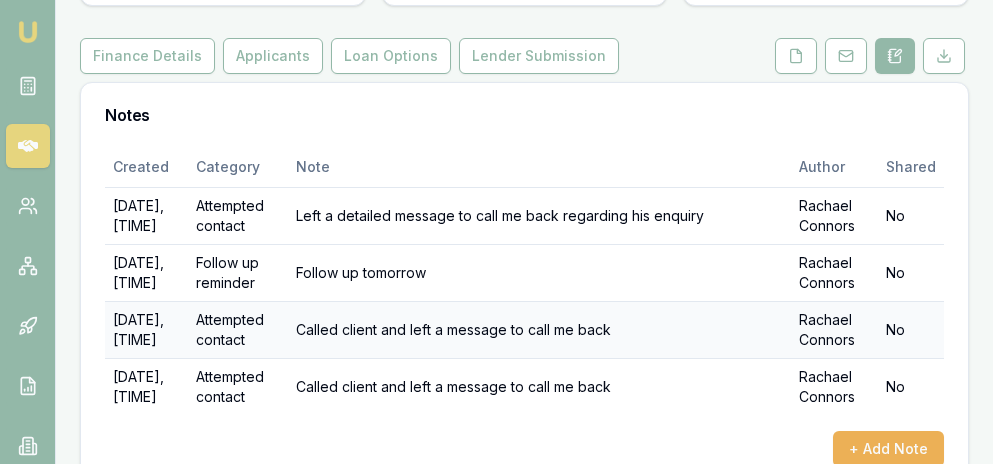 scroll, scrollTop: 0, scrollLeft: 0, axis: both 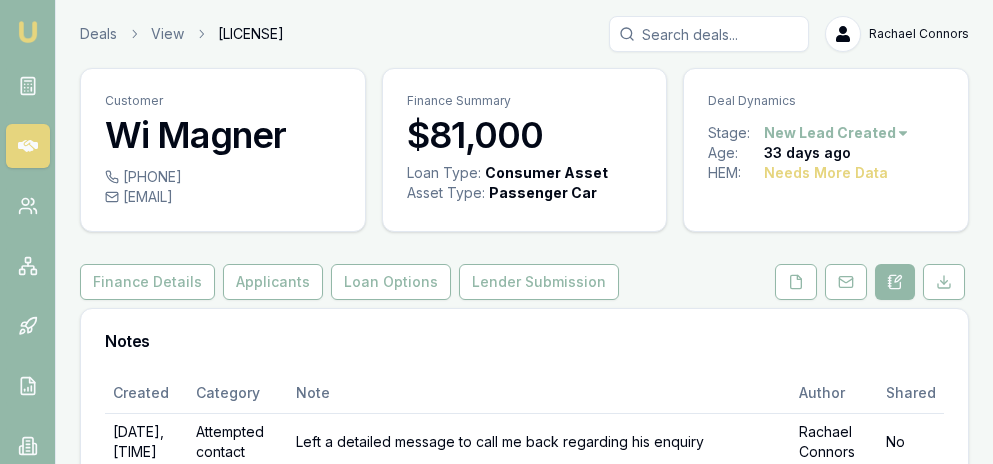 click at bounding box center [28, 32] 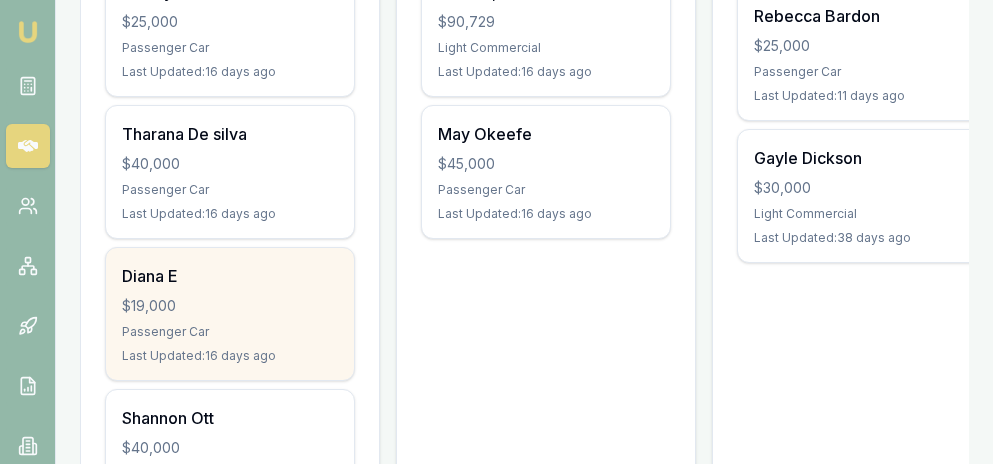 scroll, scrollTop: 647, scrollLeft: 0, axis: vertical 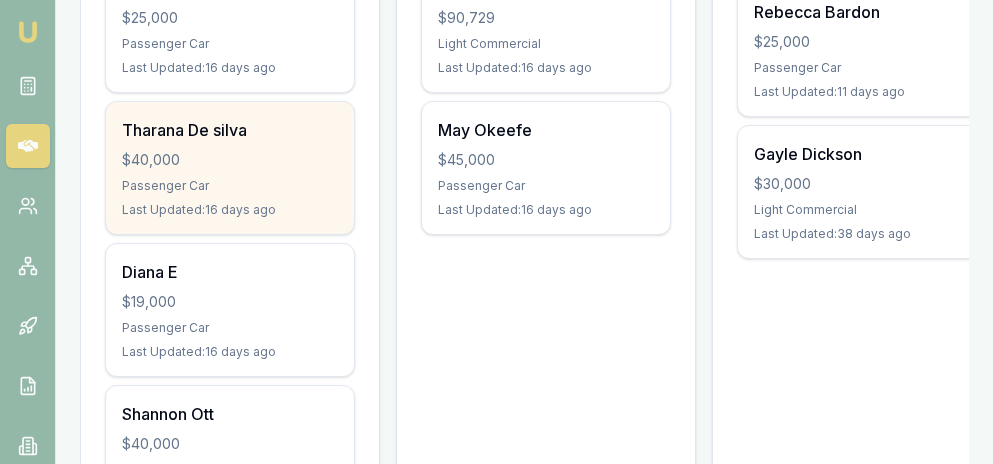 click on "$40,000" at bounding box center [230, 160] 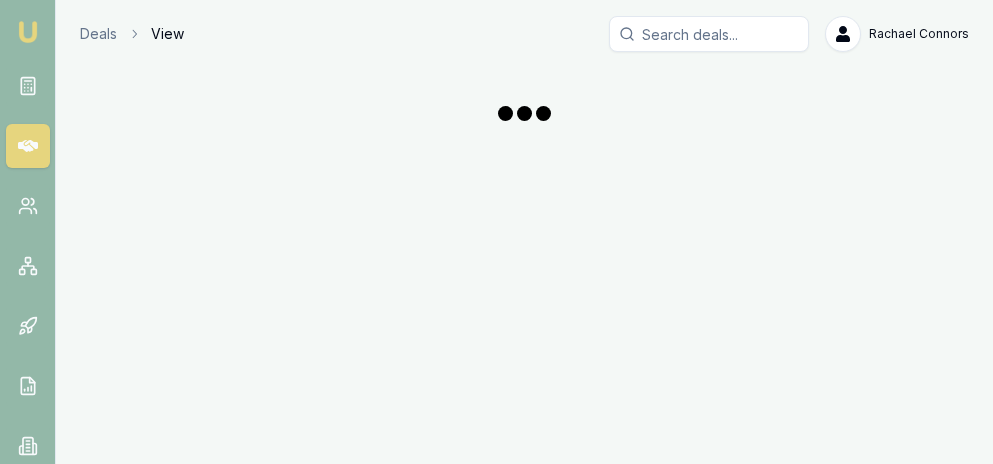 scroll, scrollTop: 0, scrollLeft: 0, axis: both 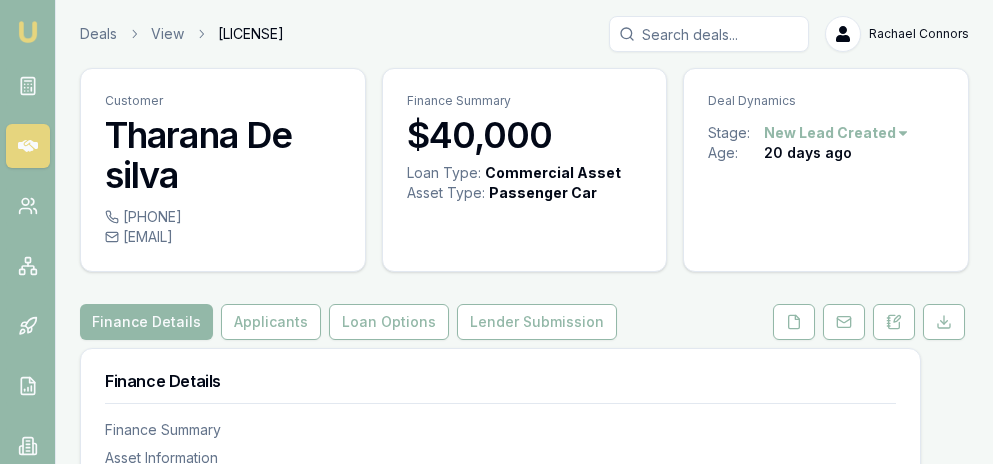 click on "Finance Summary $40,000 Loan Type: Commercial Asset Asset Type : Passenger Car" at bounding box center [525, 170] 